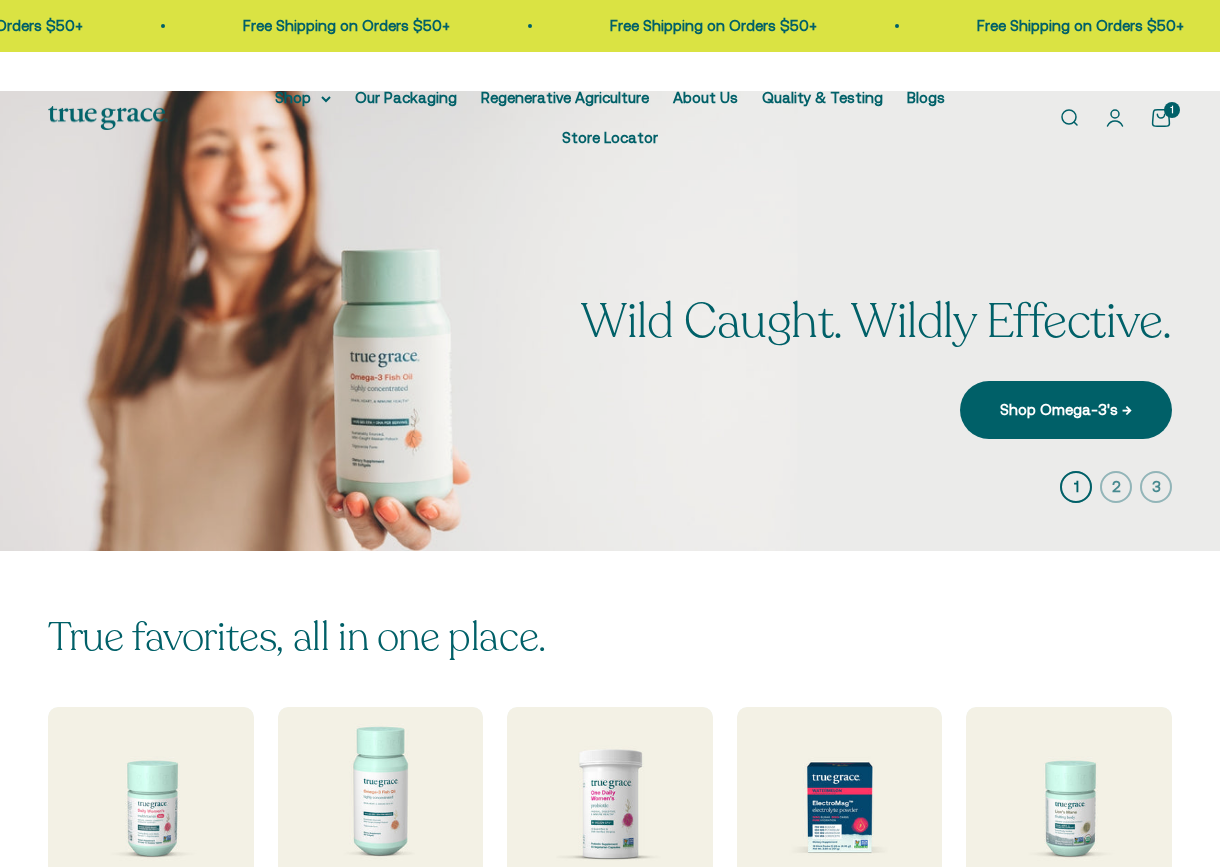 scroll, scrollTop: 0, scrollLeft: 0, axis: both 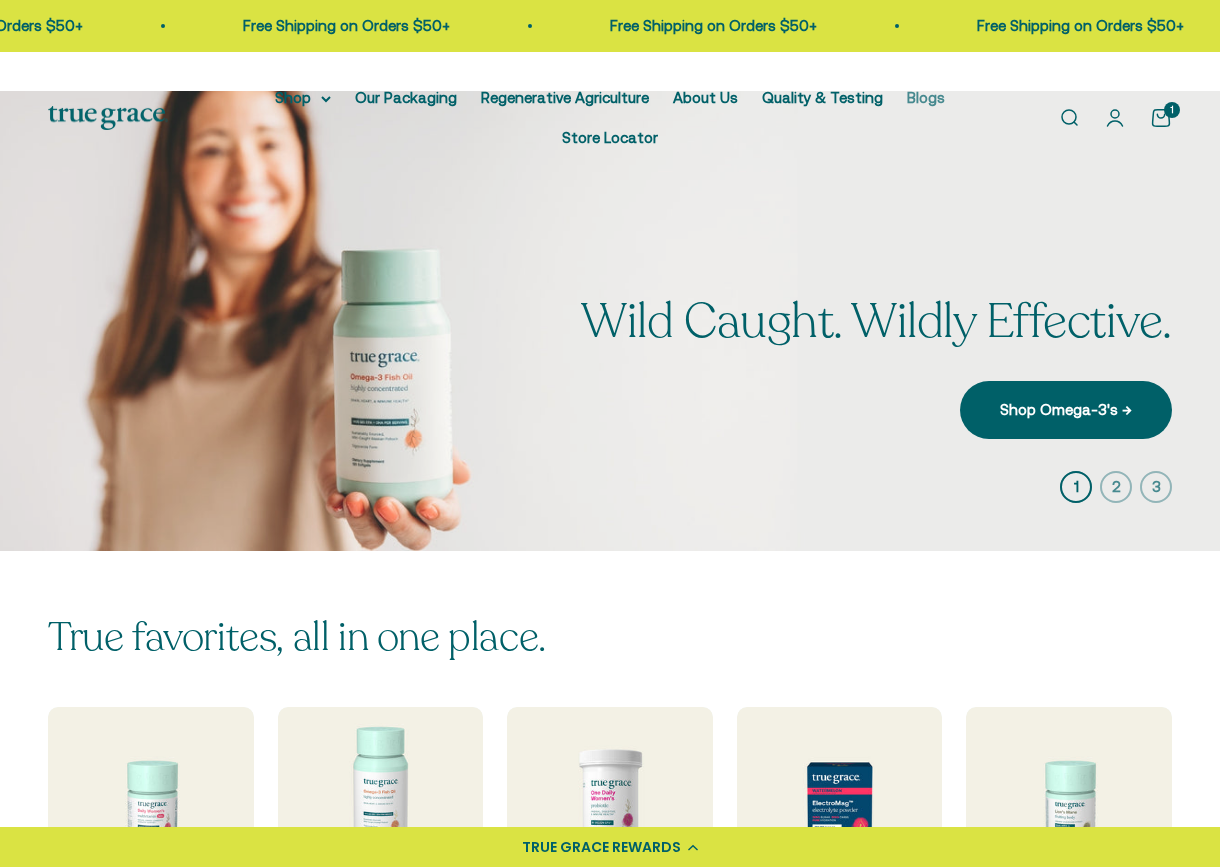 click on "Blogs" at bounding box center (926, 97) 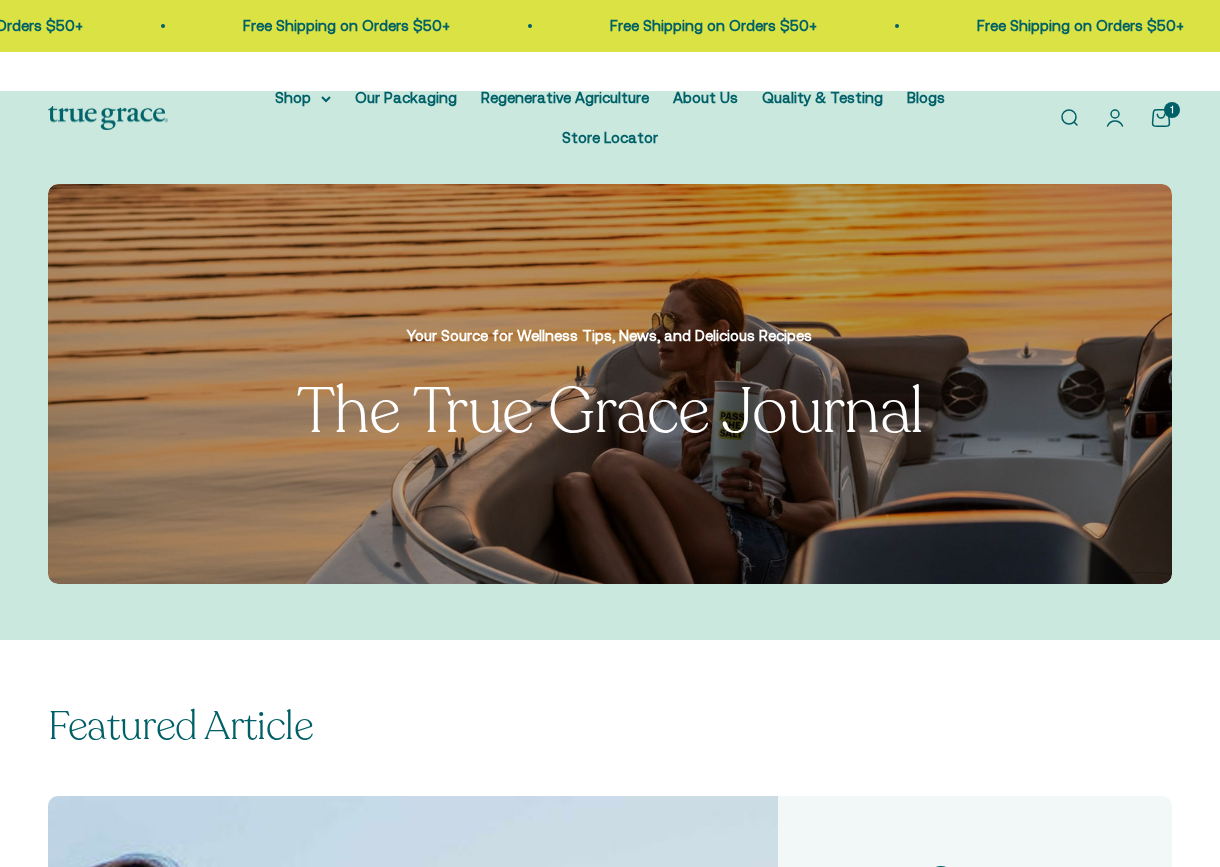 scroll, scrollTop: 0, scrollLeft: 0, axis: both 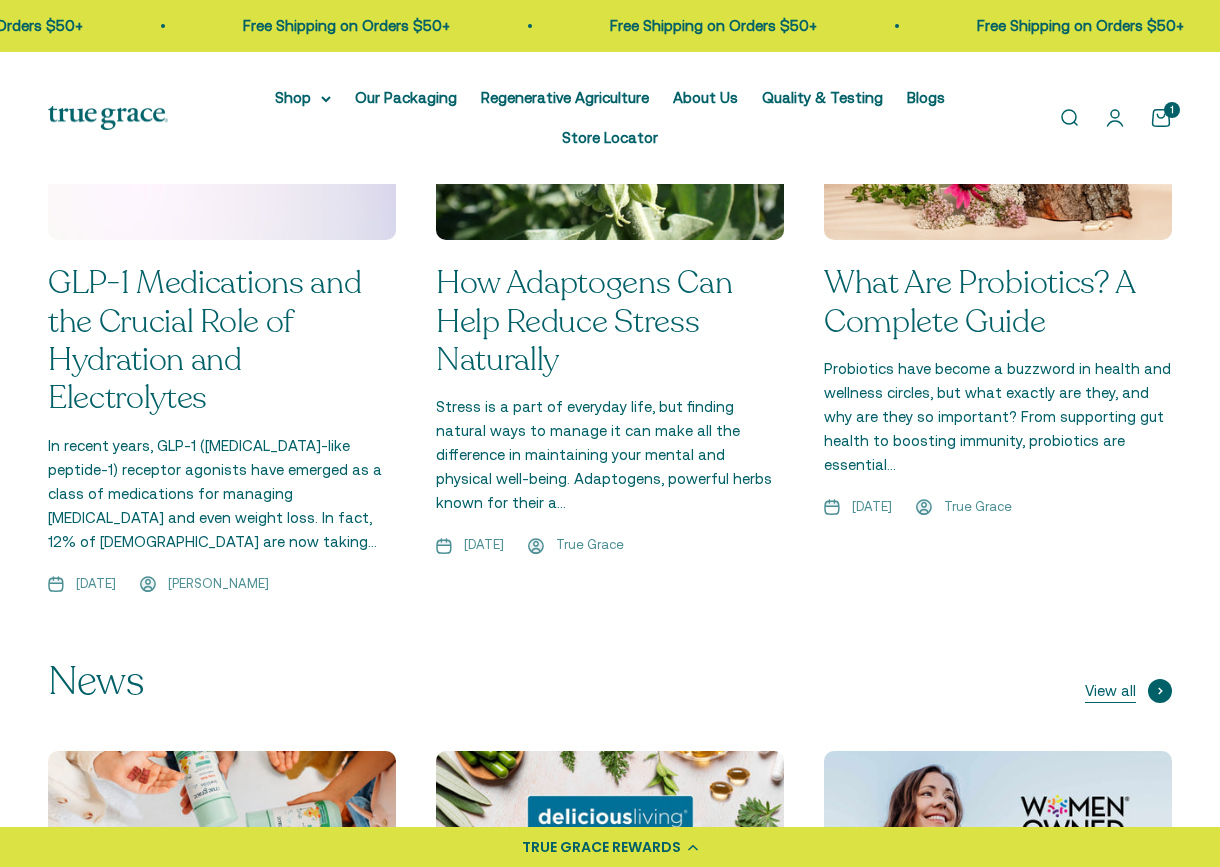click on "View all" at bounding box center (1128, 691) 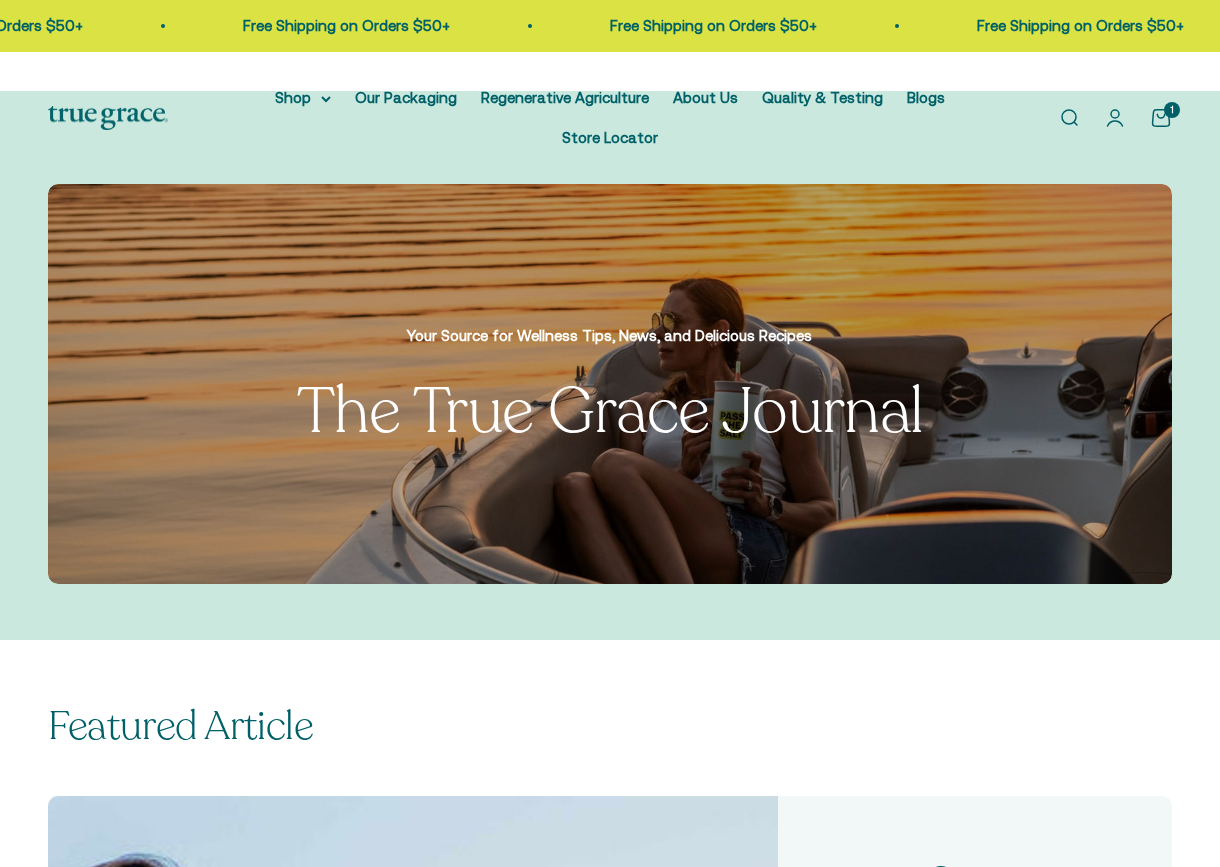 scroll, scrollTop: 0, scrollLeft: 0, axis: both 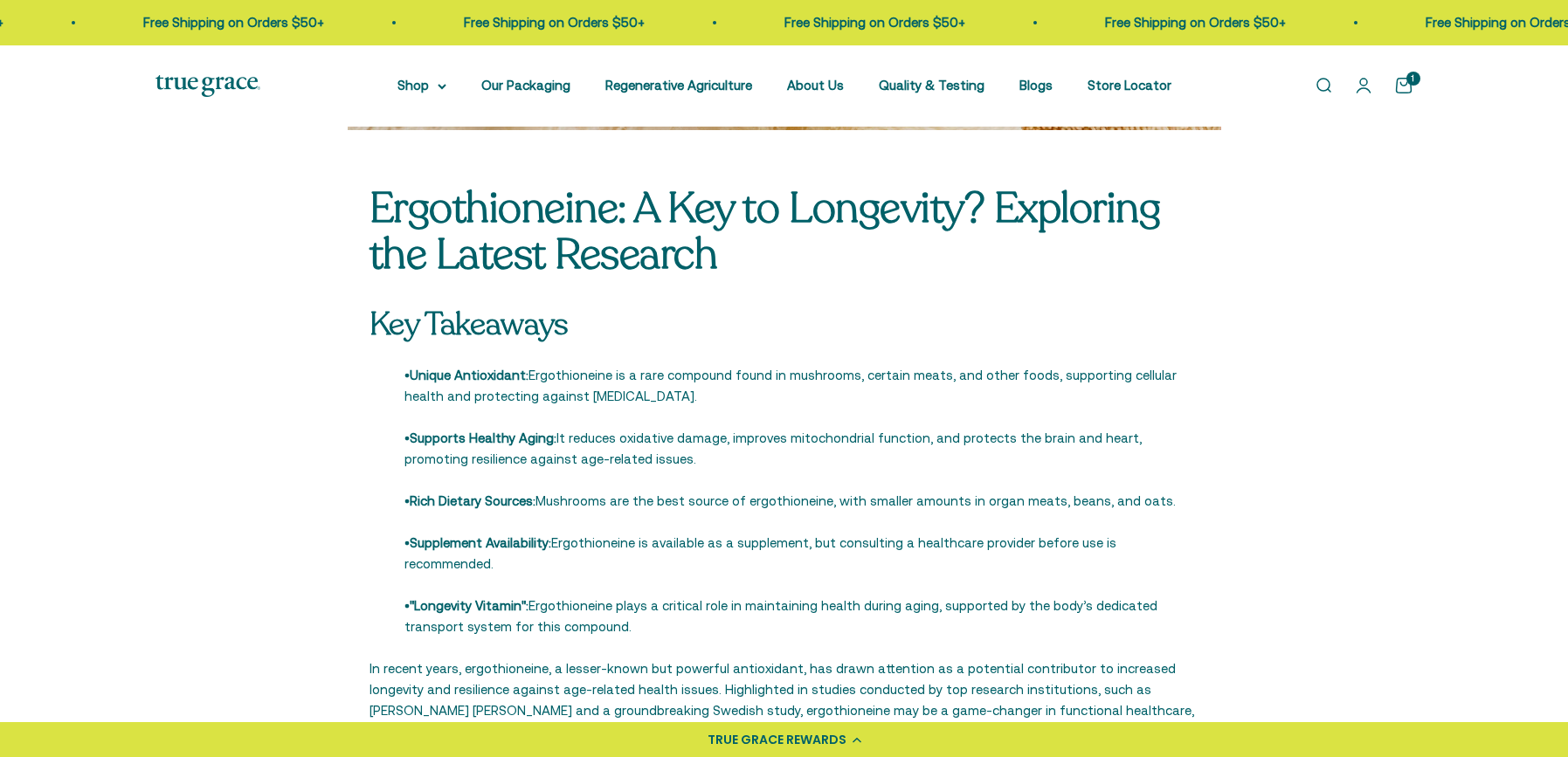 drag, startPoint x: 812, startPoint y: 421, endPoint x: 356, endPoint y: 210, distance: 502.451 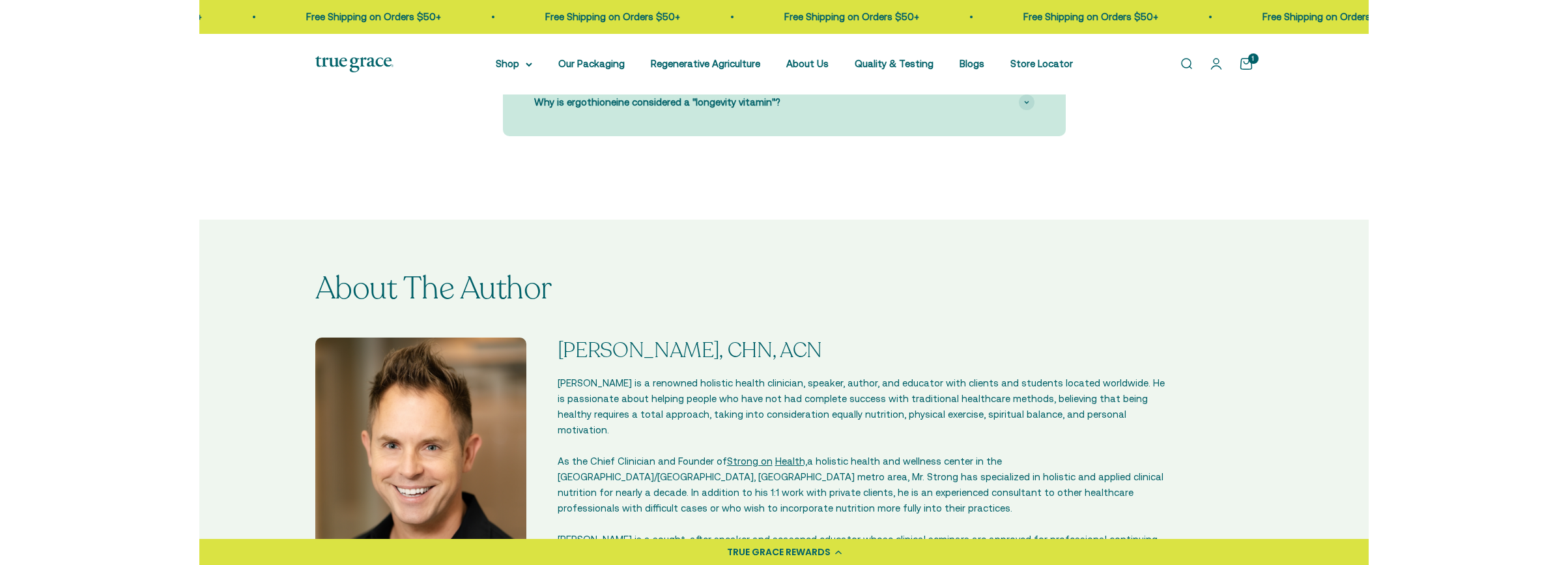 scroll, scrollTop: 3258, scrollLeft: 0, axis: vertical 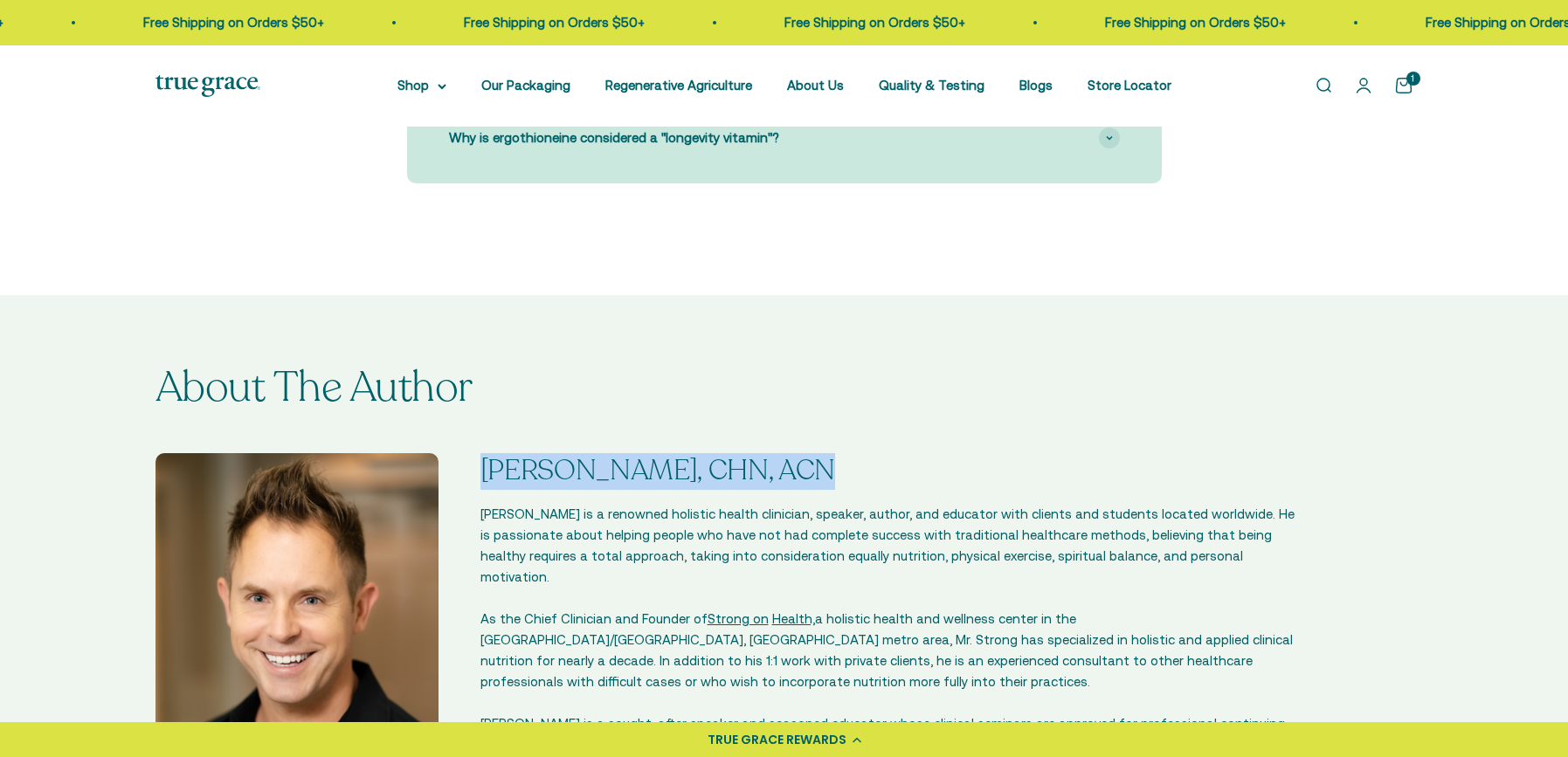 drag, startPoint x: 844, startPoint y: 341, endPoint x: 480, endPoint y: 340, distance: 364.00137 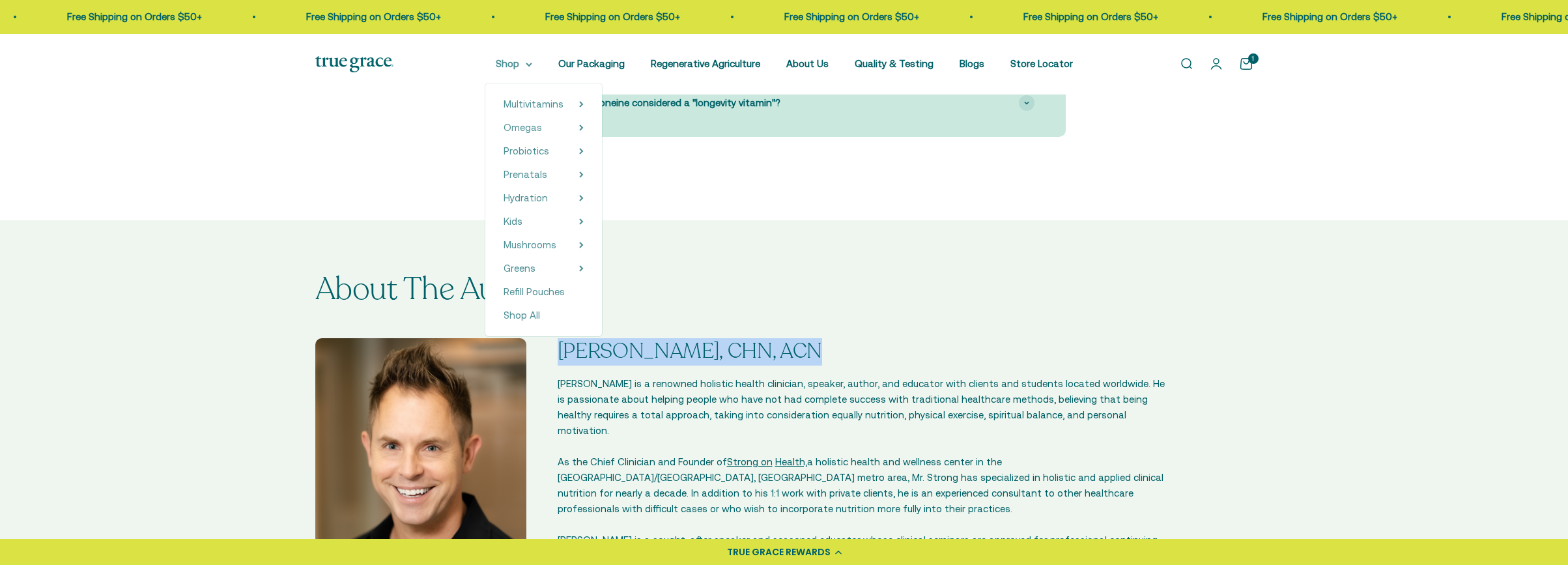 click 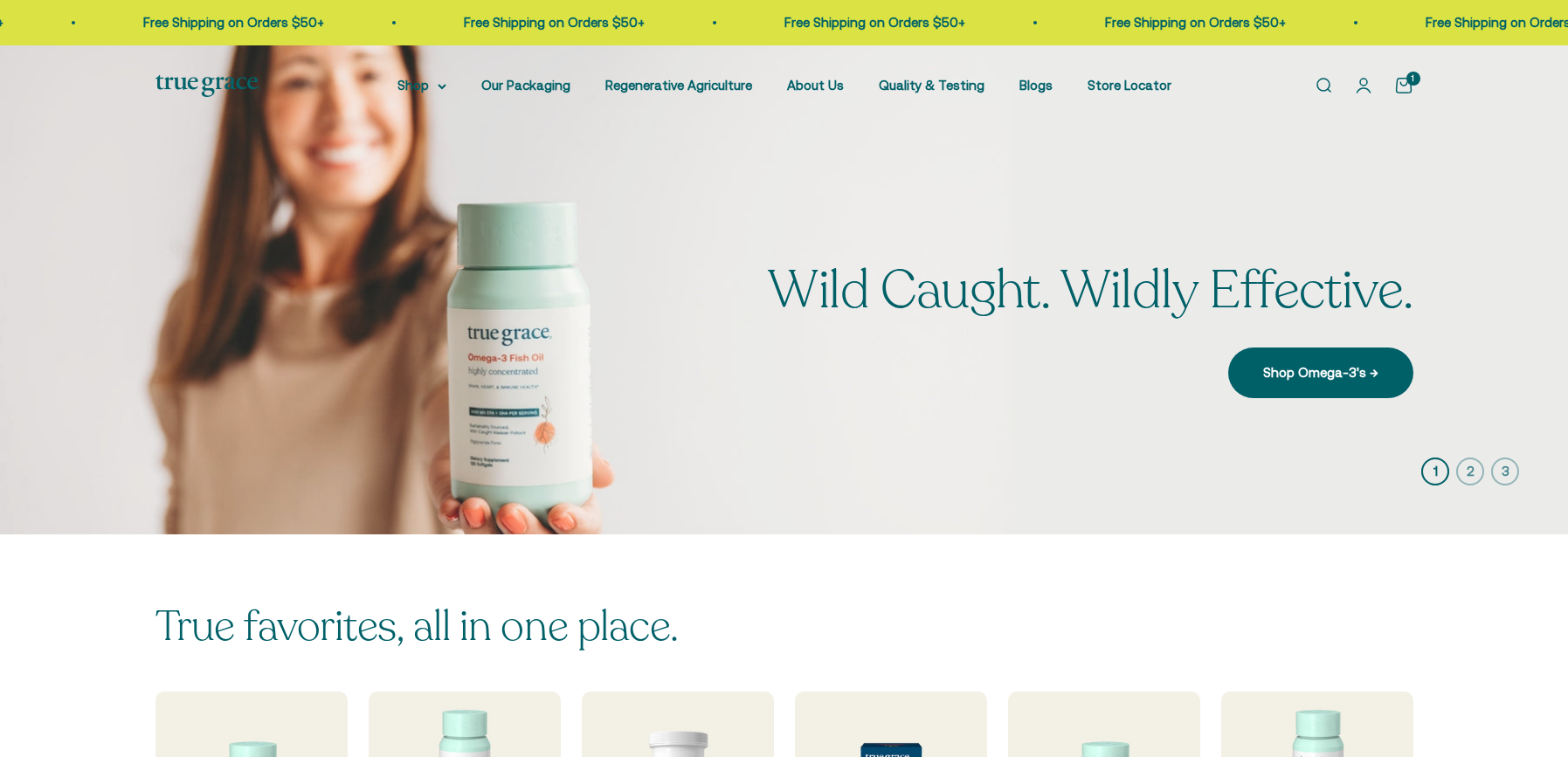 scroll, scrollTop: 0, scrollLeft: 0, axis: both 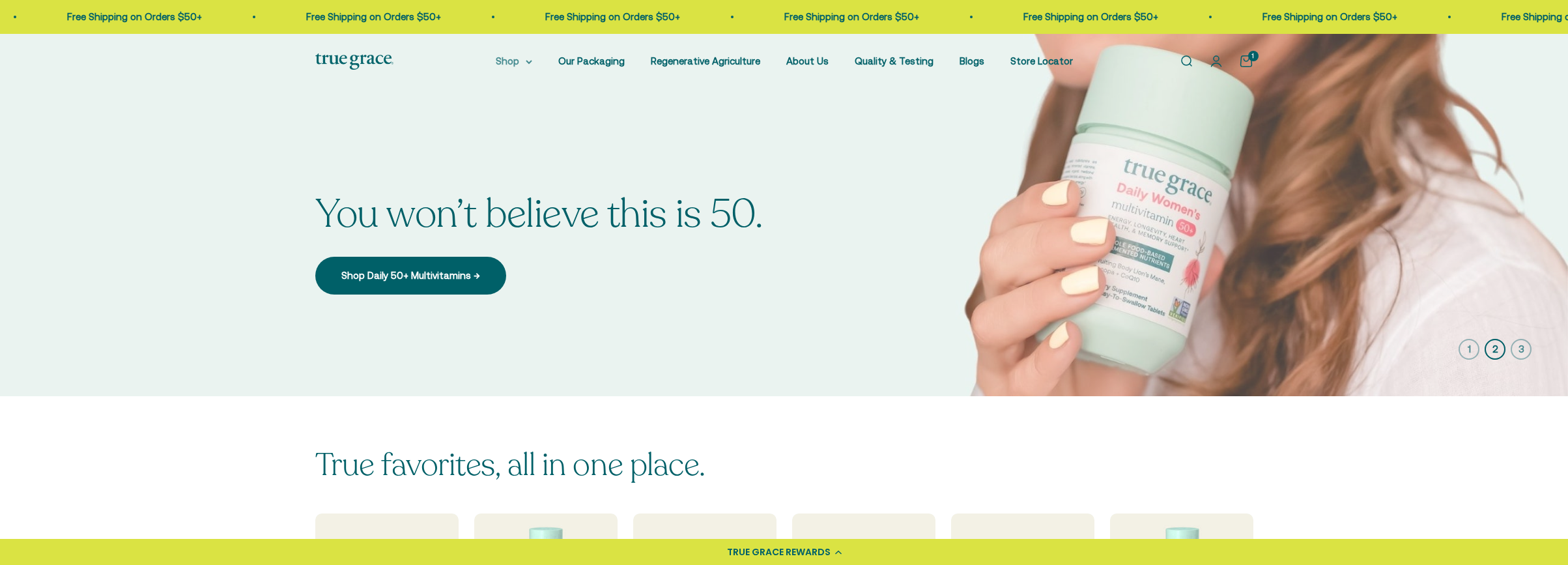 click on "Shop" at bounding box center (514, 61) 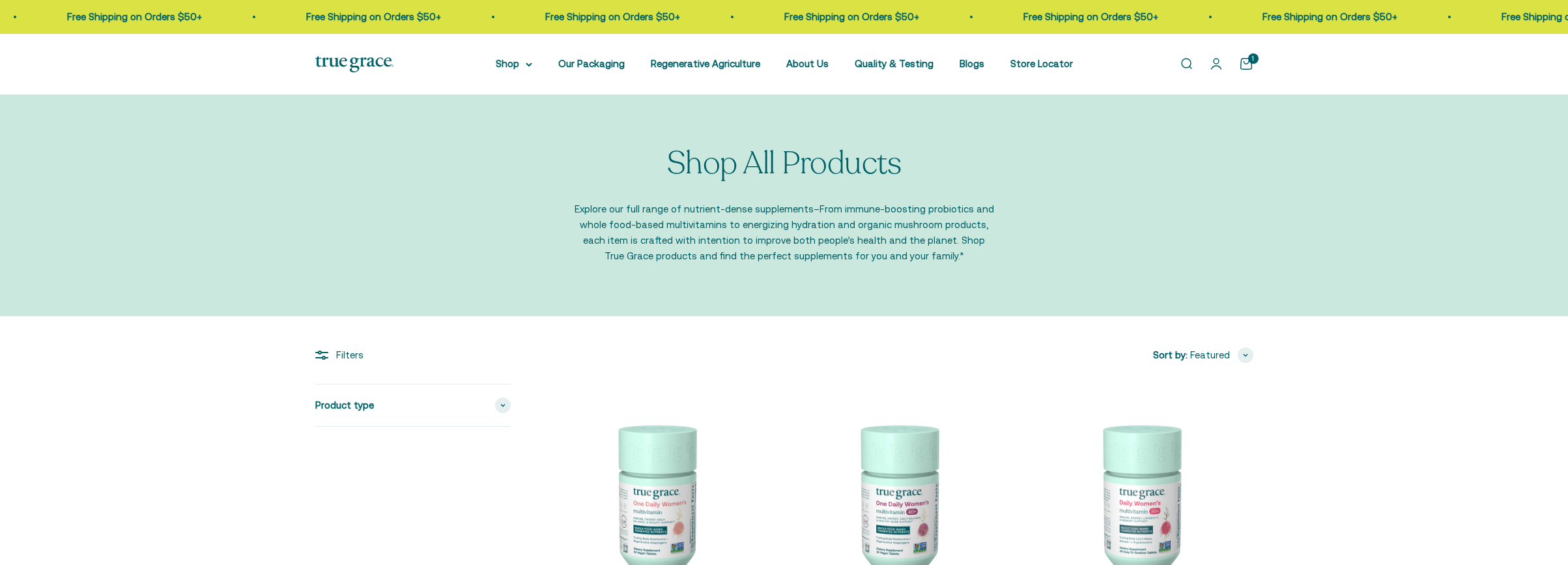 scroll, scrollTop: 0, scrollLeft: 0, axis: both 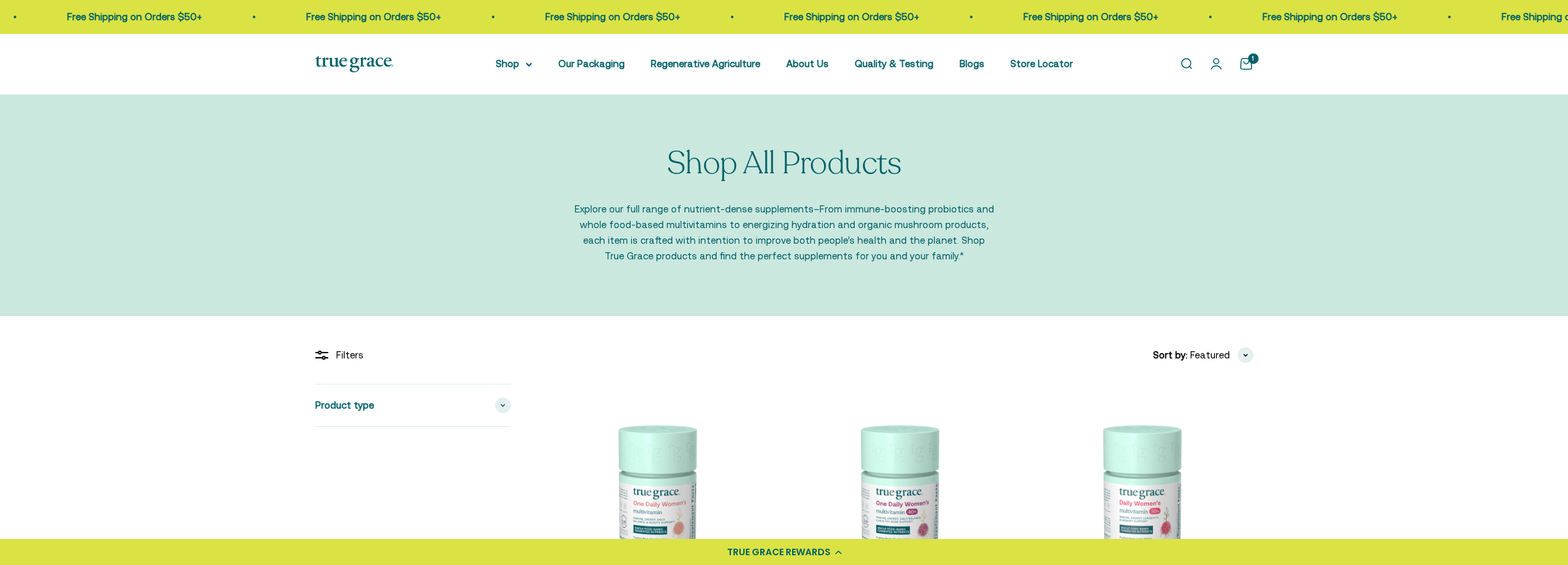click at bounding box center (655, 497) 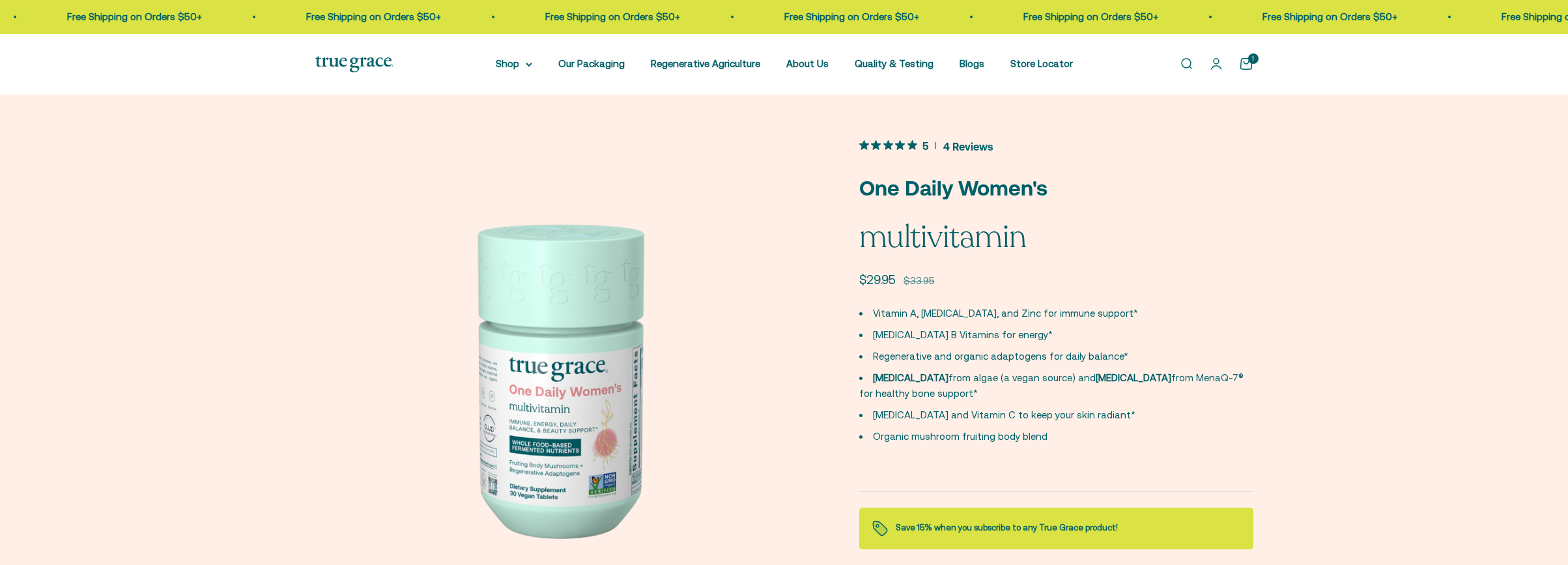 scroll, scrollTop: 0, scrollLeft: 0, axis: both 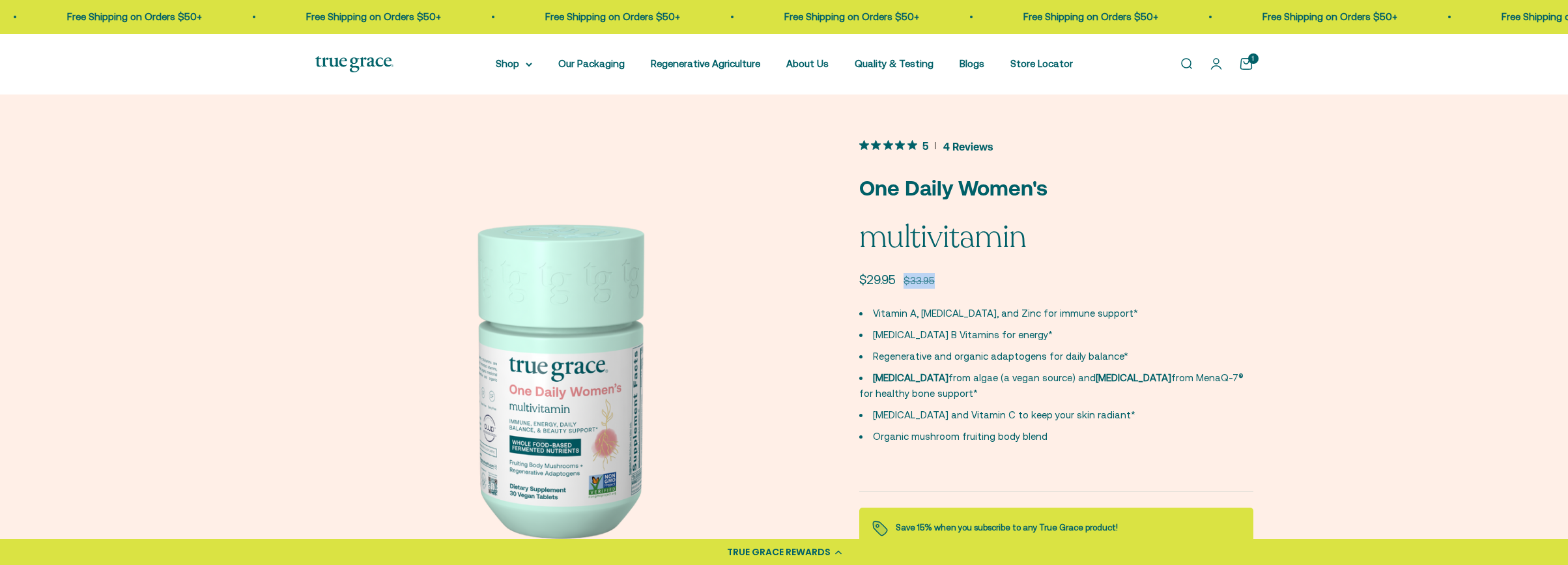 drag, startPoint x: 926, startPoint y: 279, endPoint x: 904, endPoint y: 280, distance: 22.022716 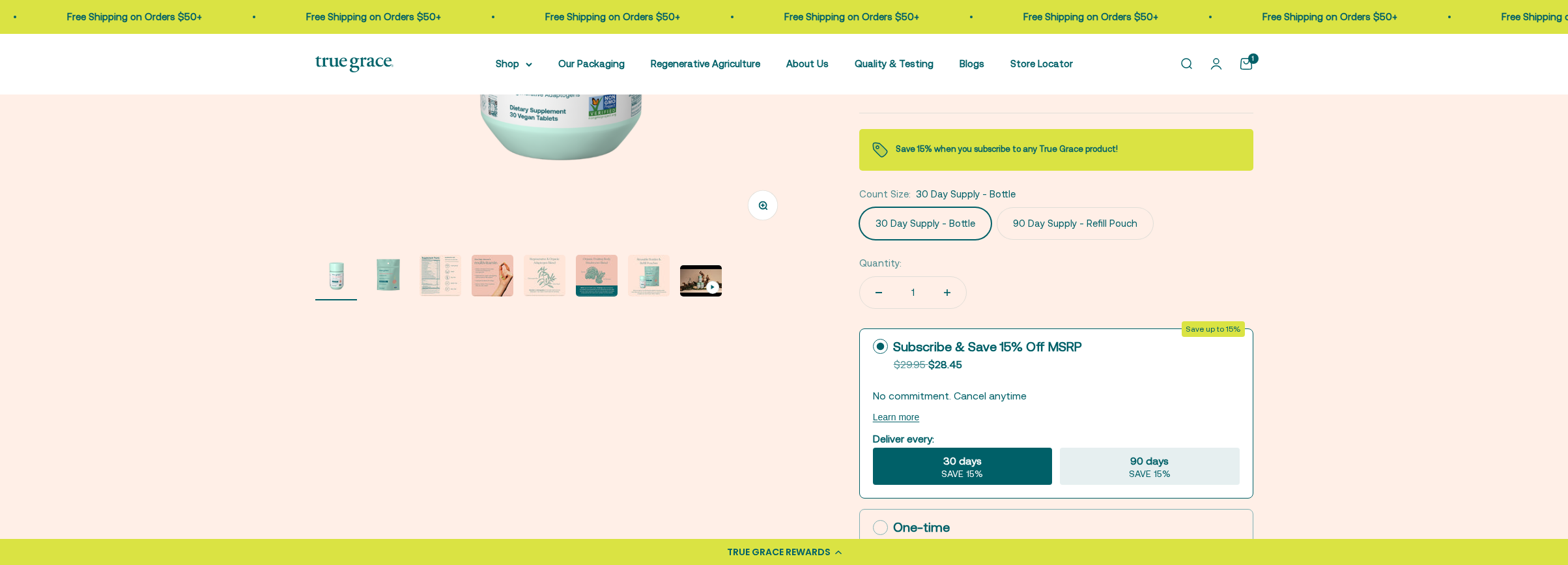 scroll, scrollTop: 403, scrollLeft: 0, axis: vertical 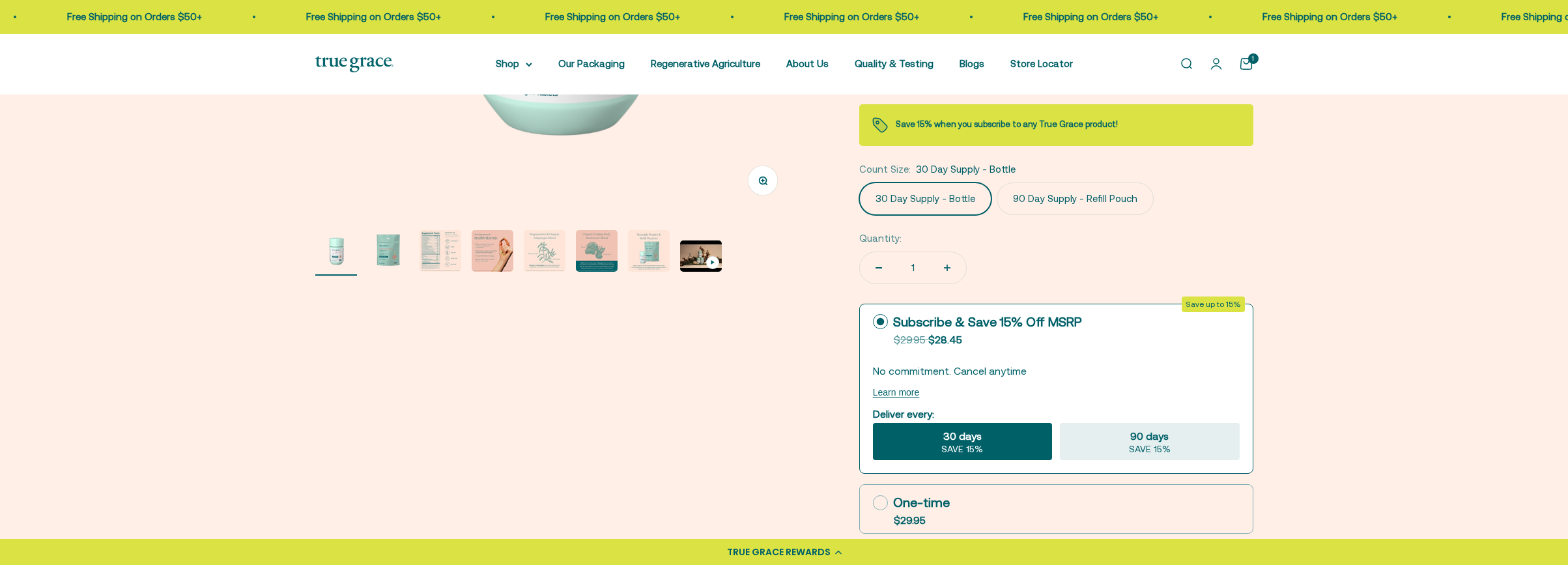 click on "Zoom
Go to item 1
Go to item 2
Go to item 3
Go to item 4
Go to item 5
Go to item 6
Go to item 7
Go to item 8
5" at bounding box center [784, 173] 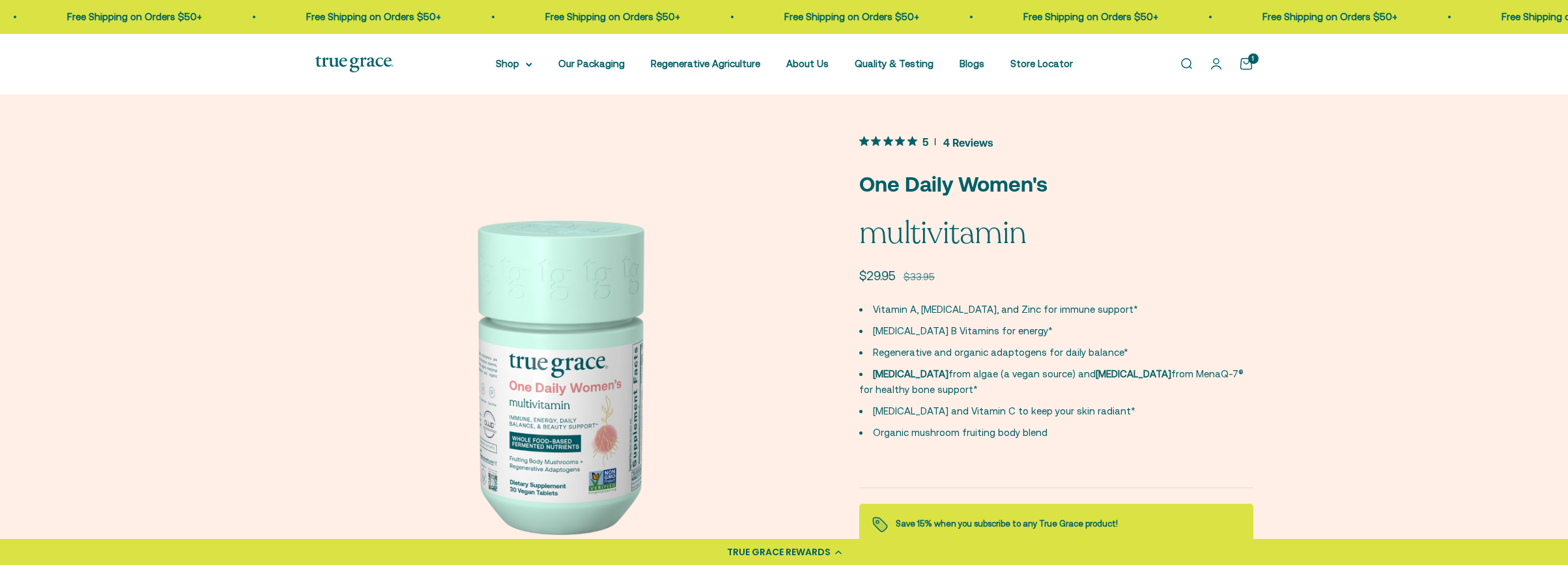 scroll, scrollTop: 0, scrollLeft: 0, axis: both 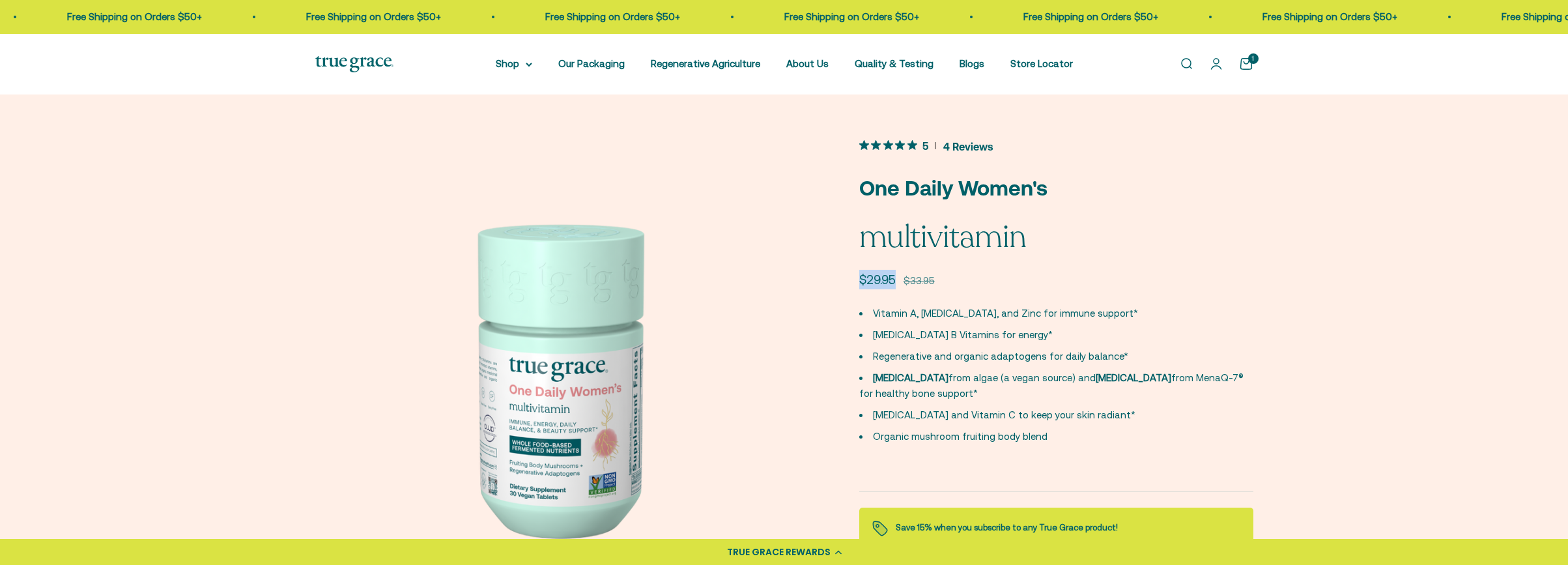 drag, startPoint x: 855, startPoint y: 280, endPoint x: 896, endPoint y: 282, distance: 41.04875 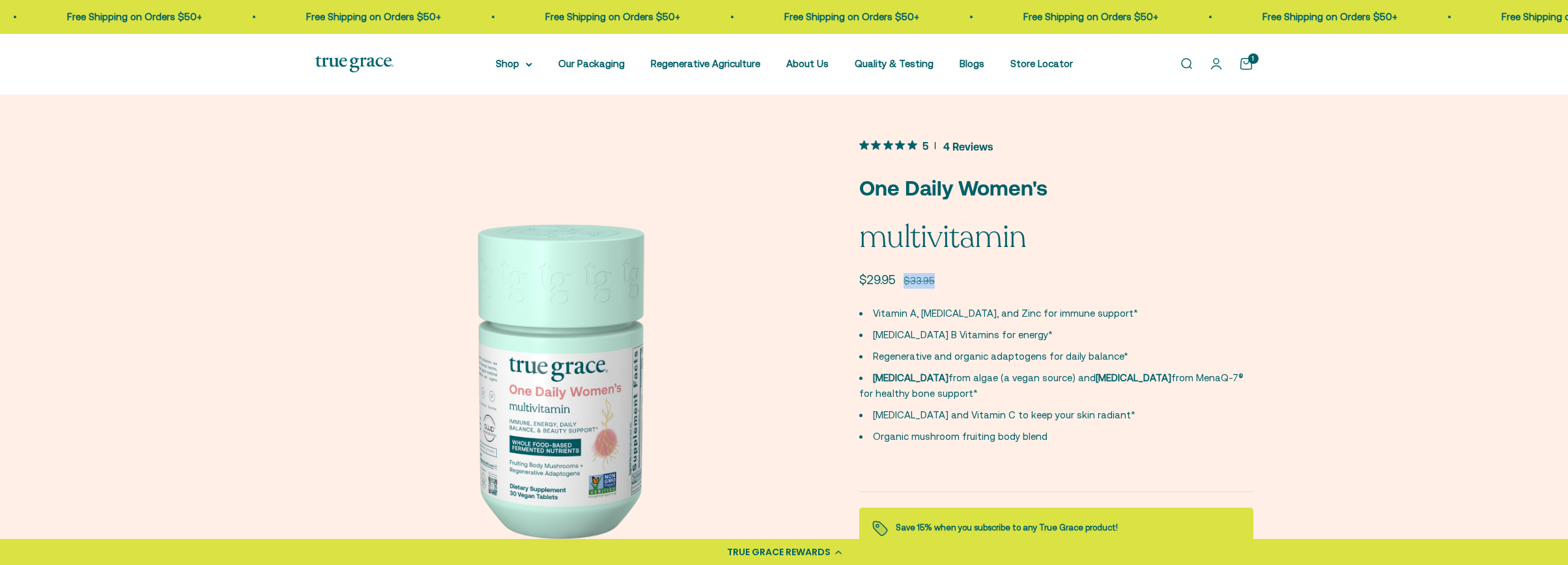 drag, startPoint x: 947, startPoint y: 279, endPoint x: 901, endPoint y: 282, distance: 46.097722 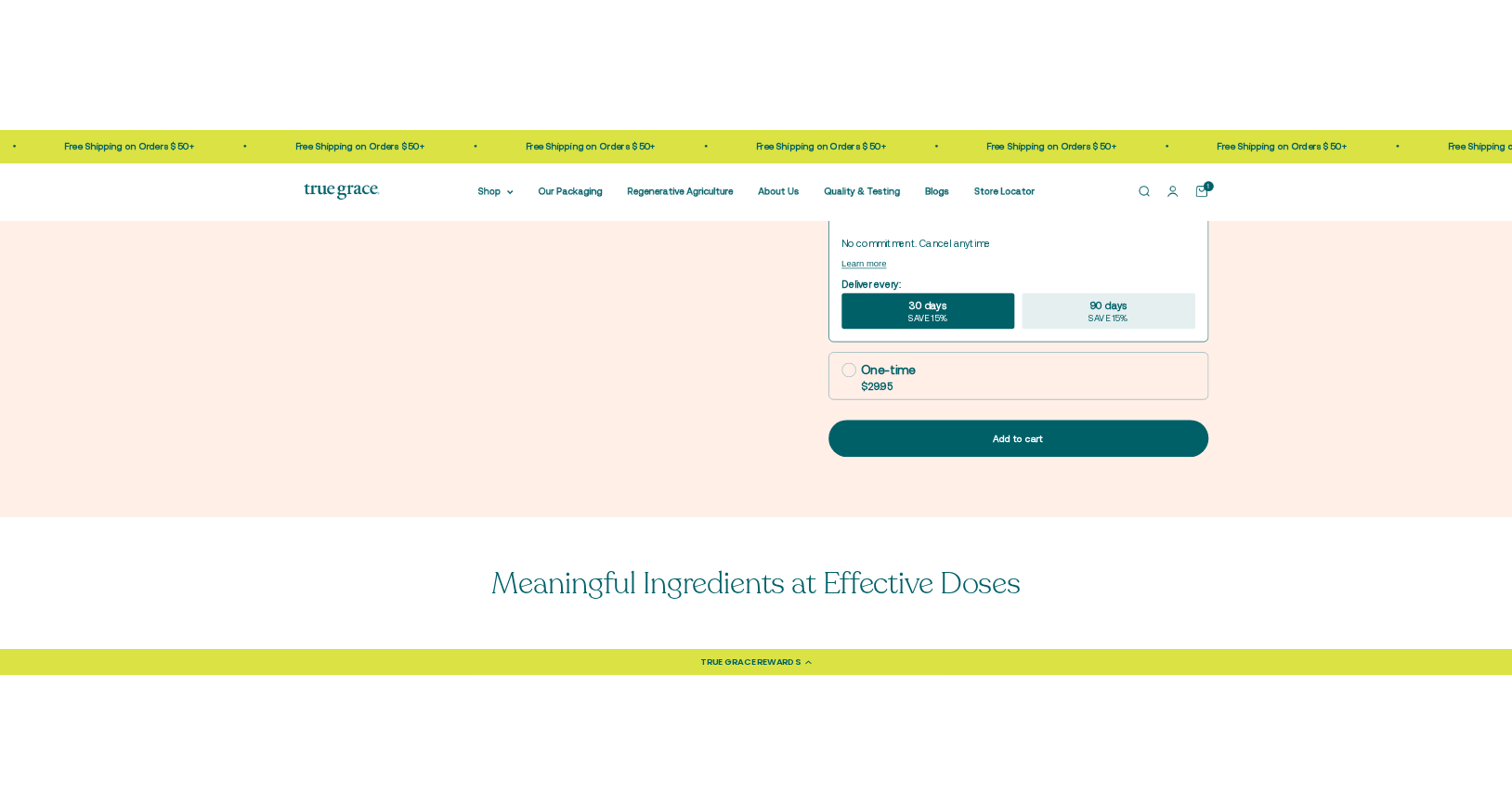 scroll, scrollTop: 640, scrollLeft: 0, axis: vertical 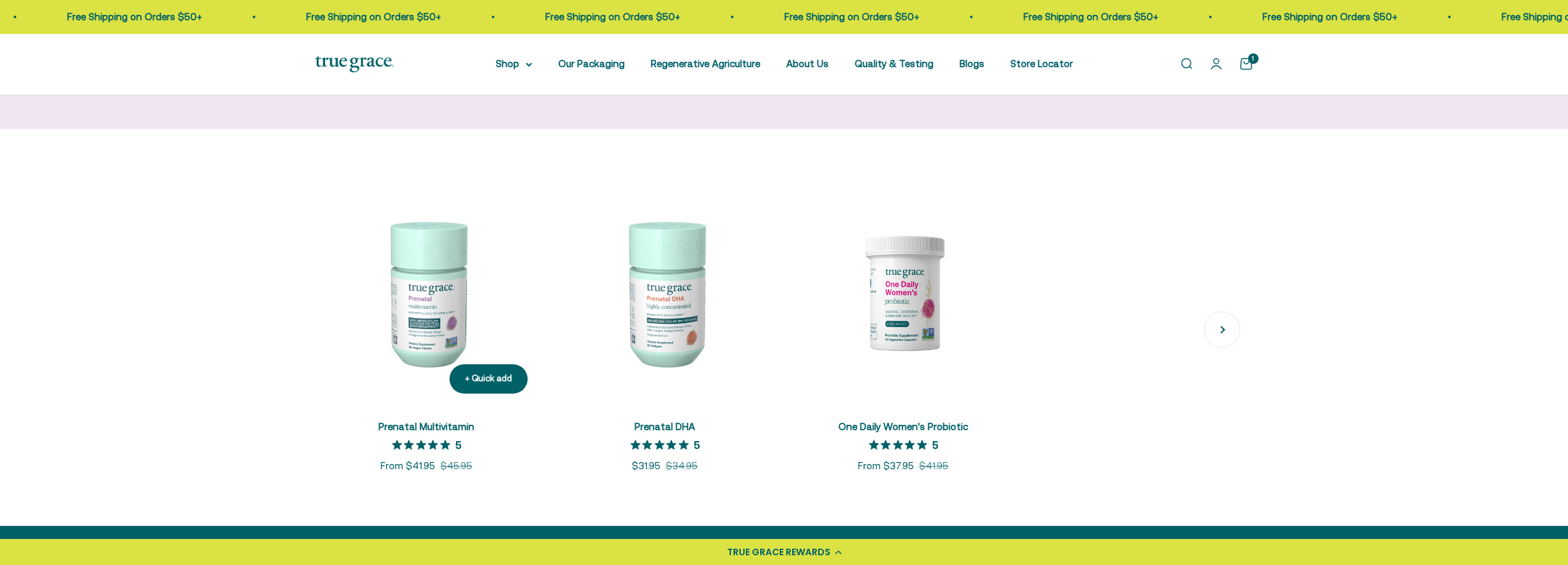 click at bounding box center [427, 293] 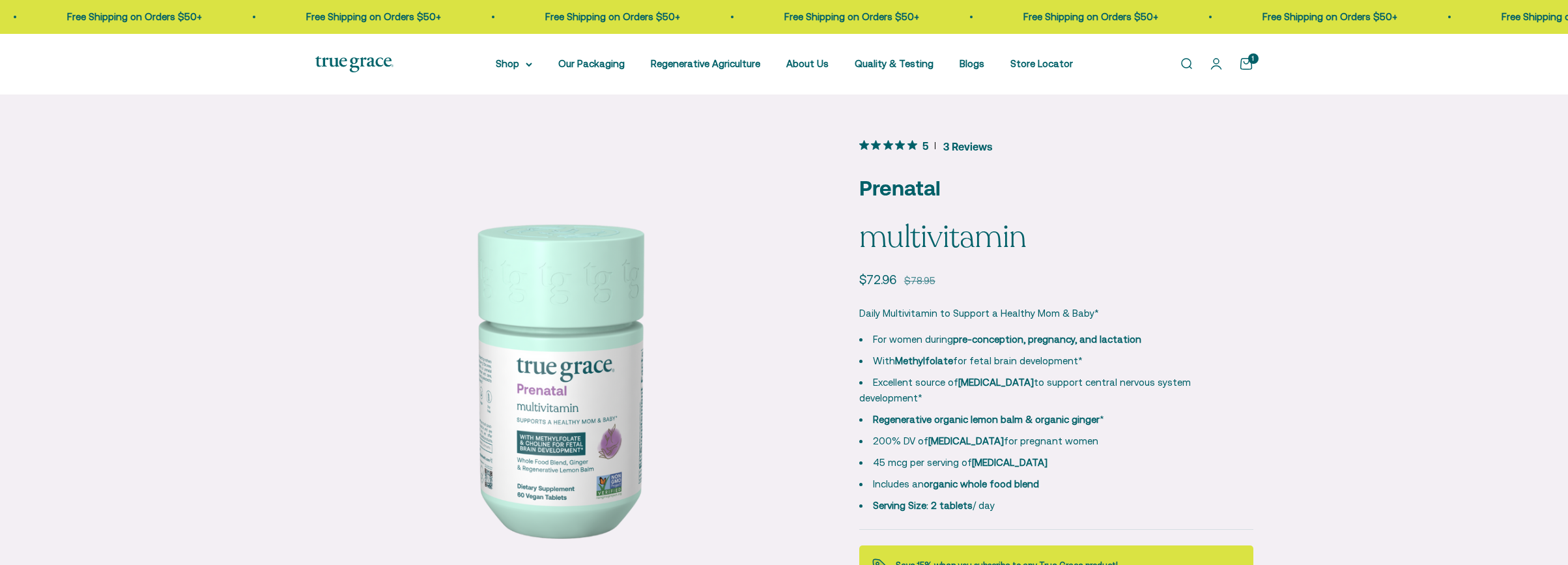 scroll, scrollTop: 0, scrollLeft: 0, axis: both 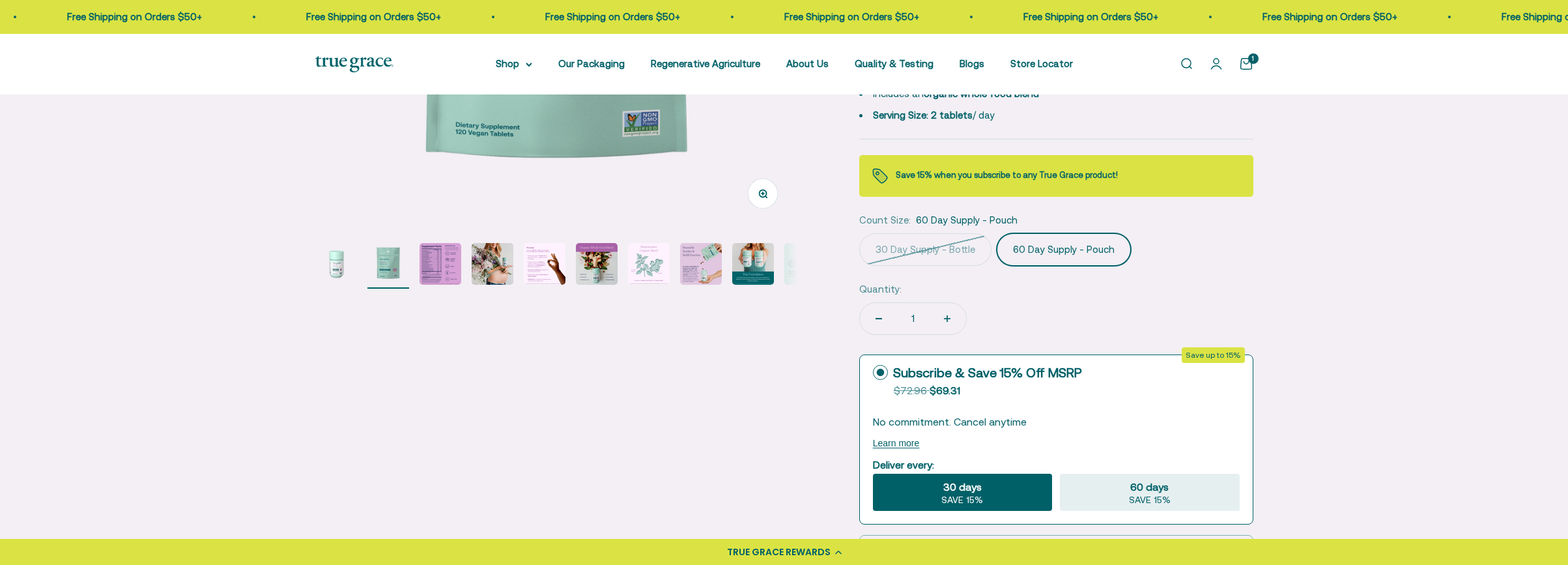 click on "60 Day Supply - Pouch" 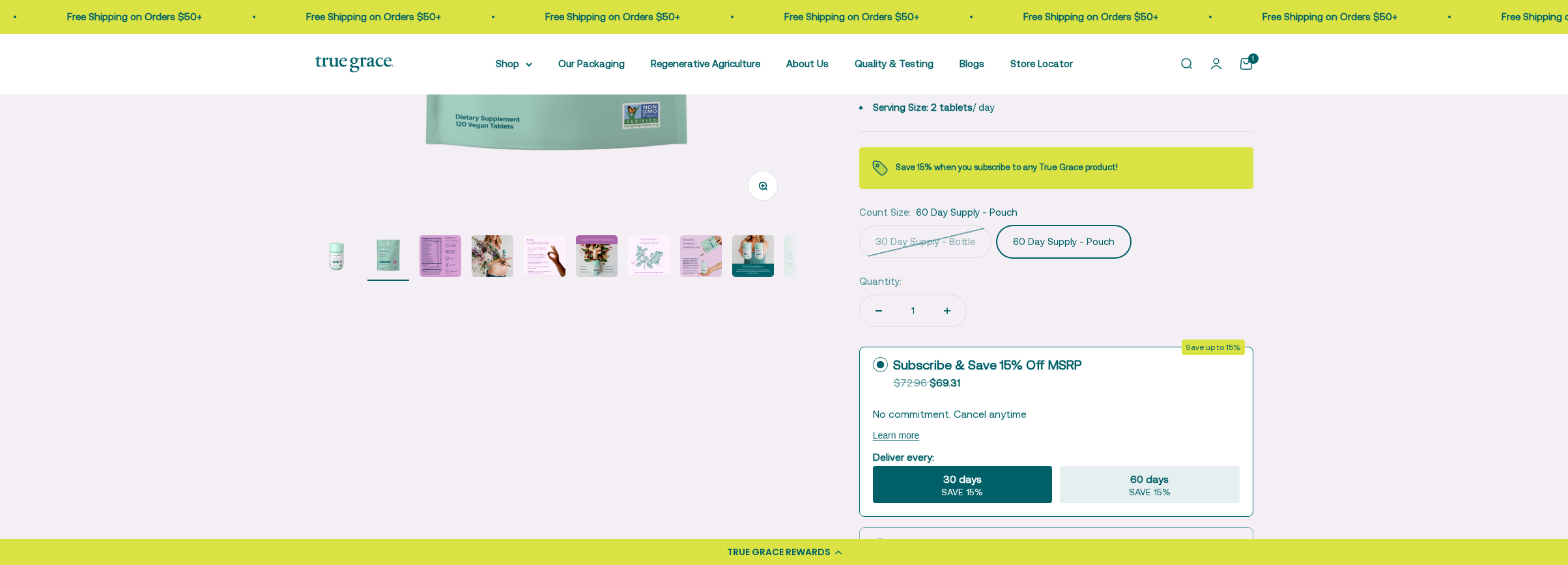 scroll, scrollTop: 399, scrollLeft: 0, axis: vertical 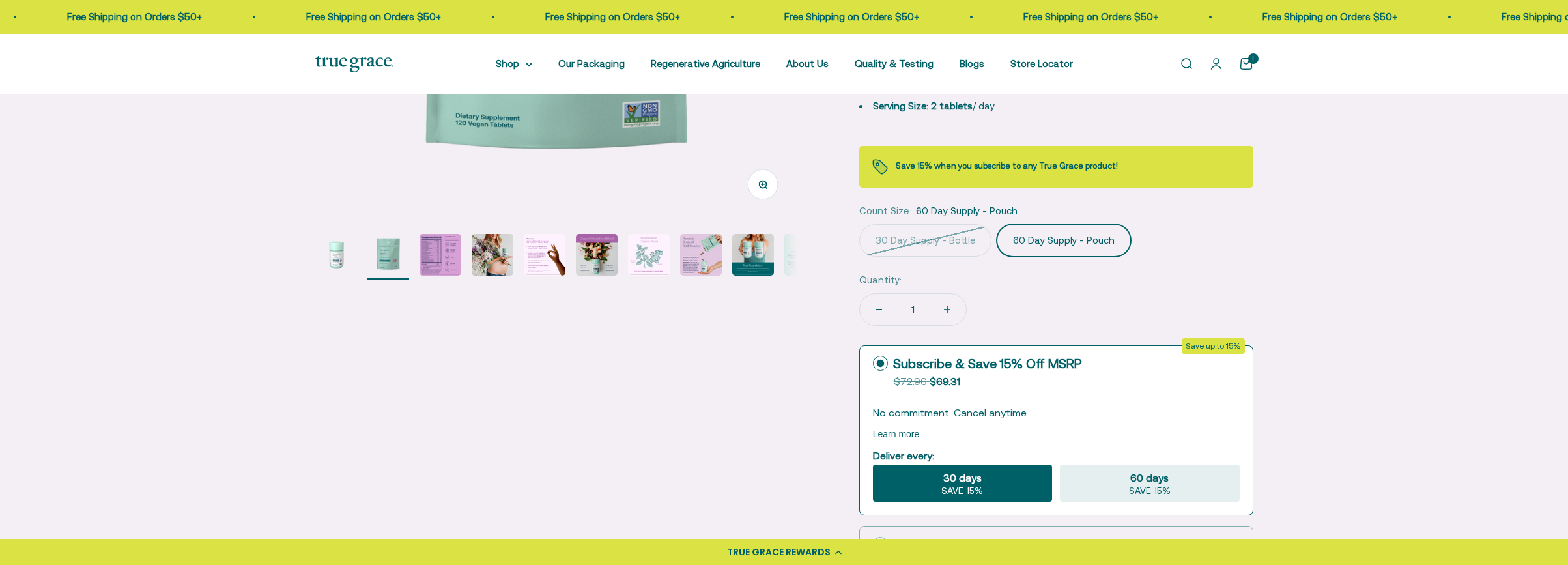 click on "30 days" 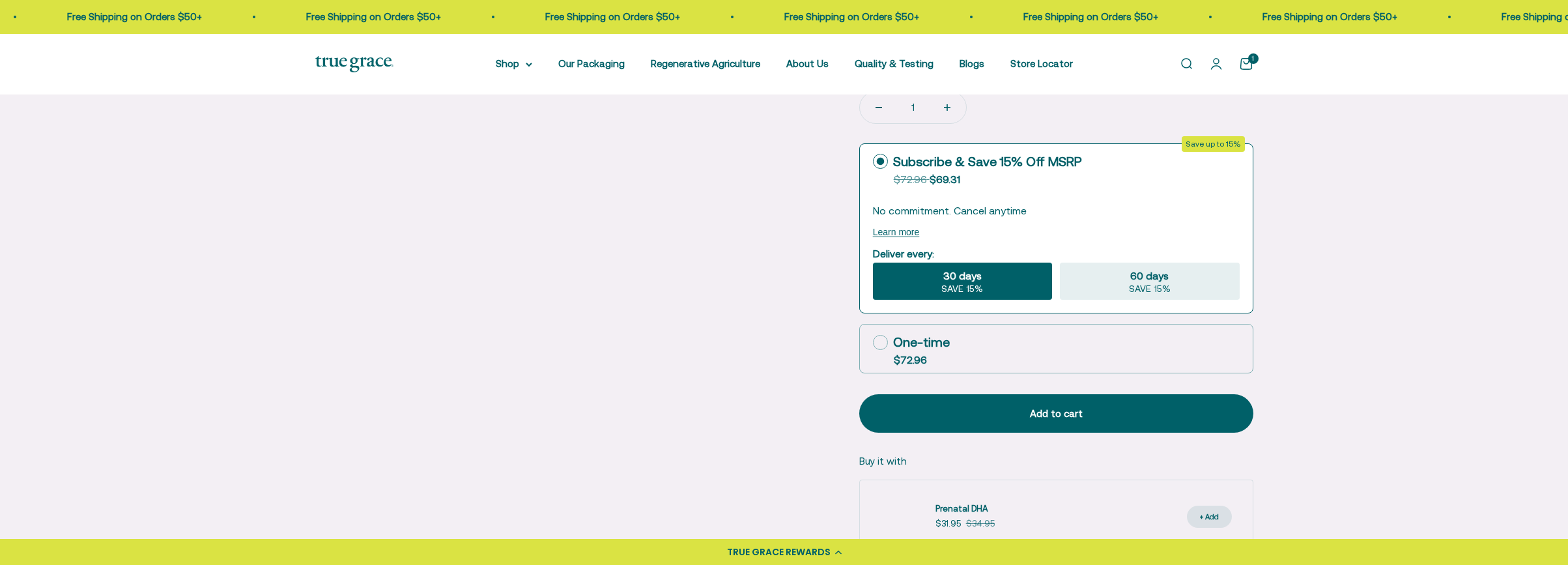 scroll, scrollTop: 602, scrollLeft: 0, axis: vertical 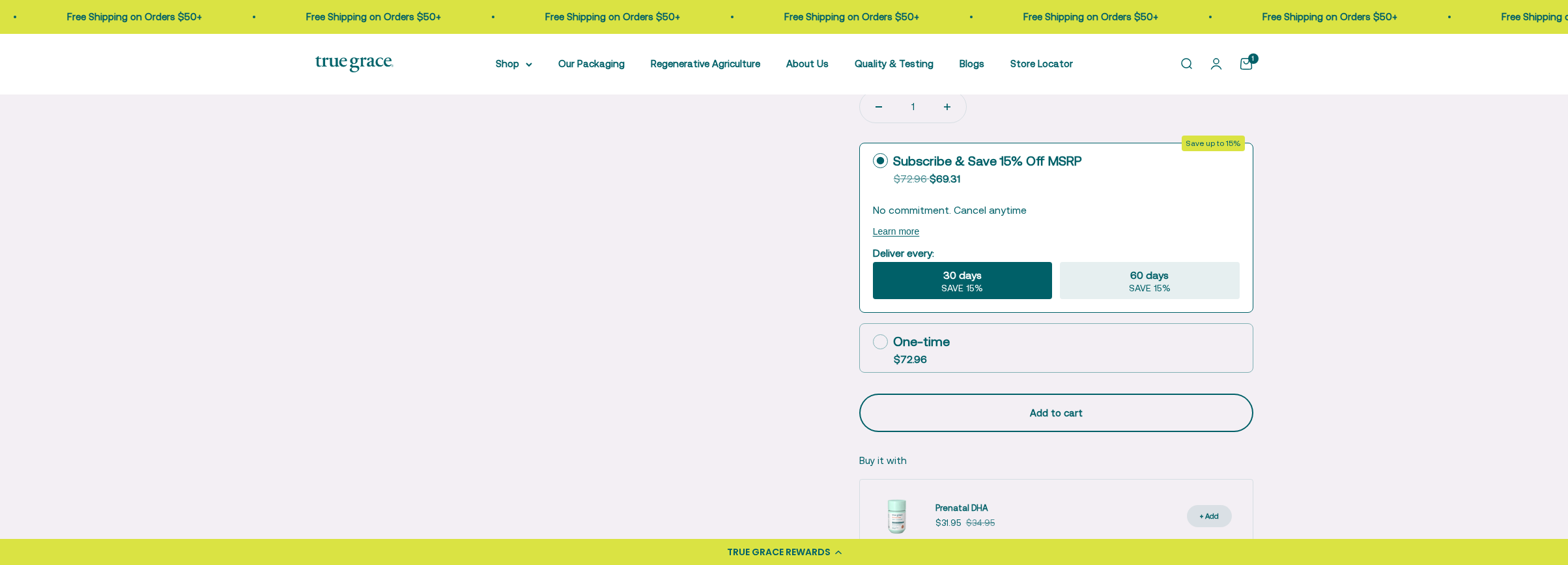 click on "Add to cart" at bounding box center (1056, 413) 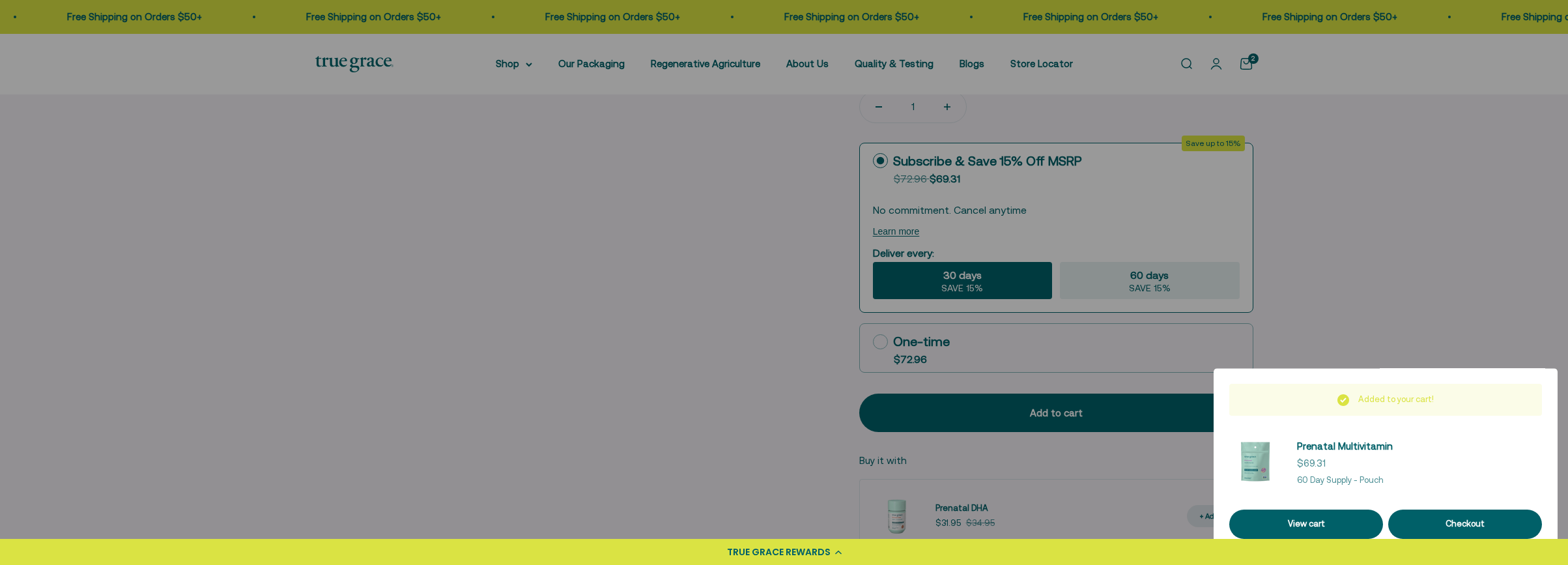 click at bounding box center (784, 282) 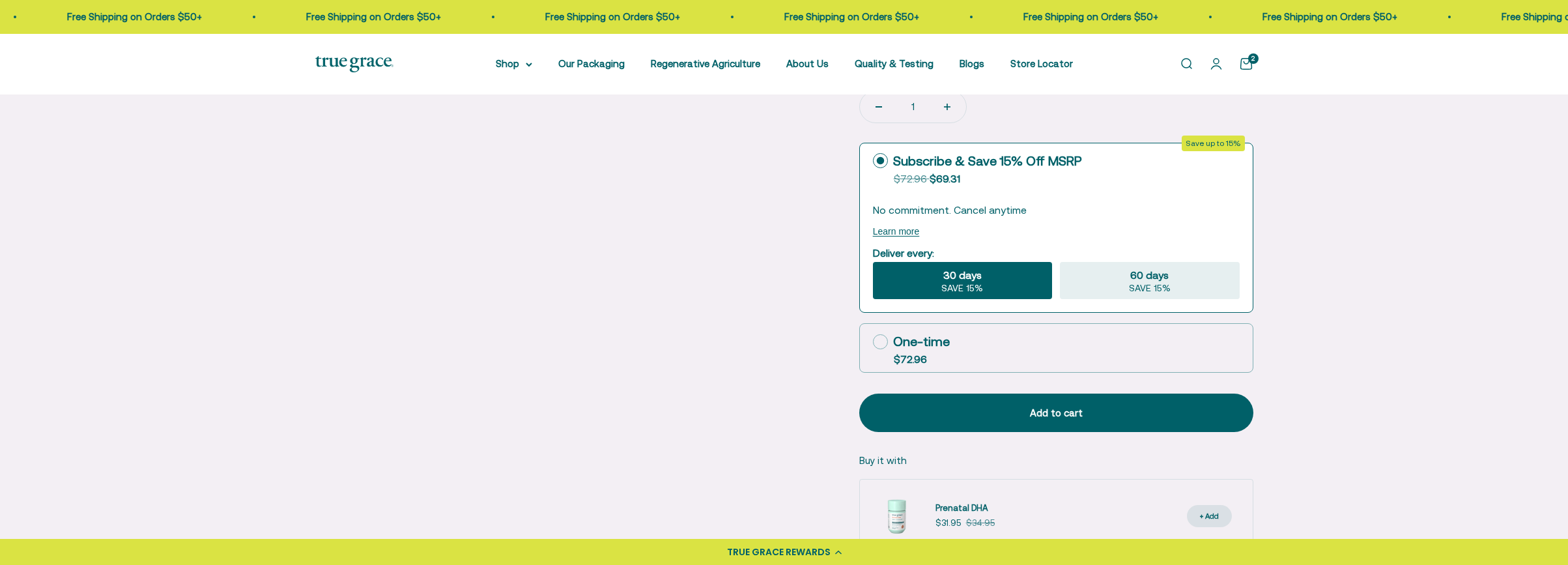 click on "Open cart
2" at bounding box center (1246, 64) 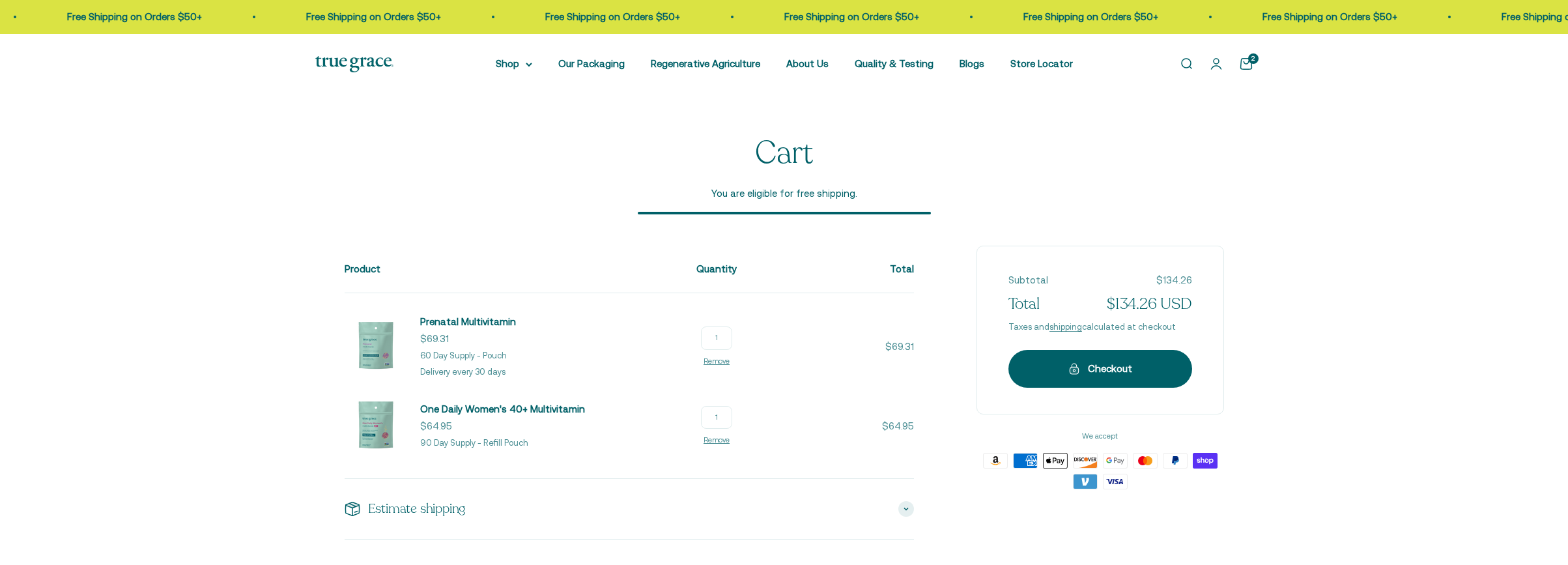 scroll, scrollTop: 0, scrollLeft: 0, axis: both 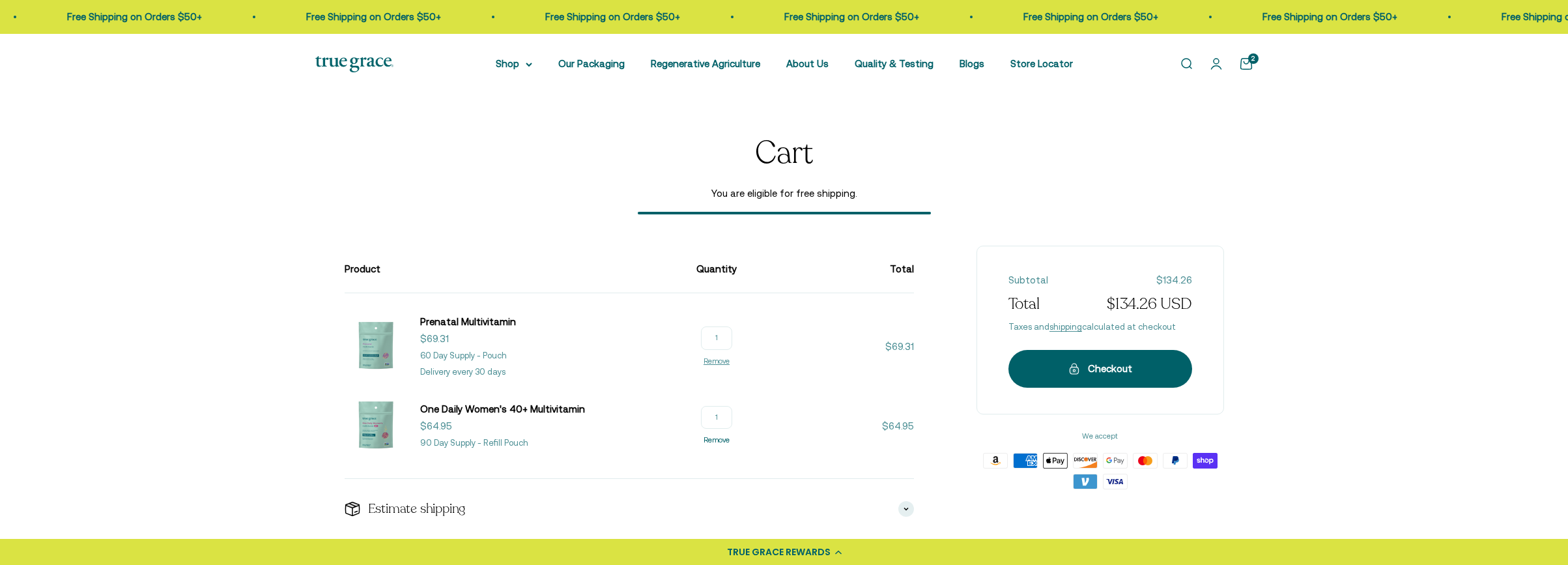 click on "Remove" at bounding box center [717, 440] 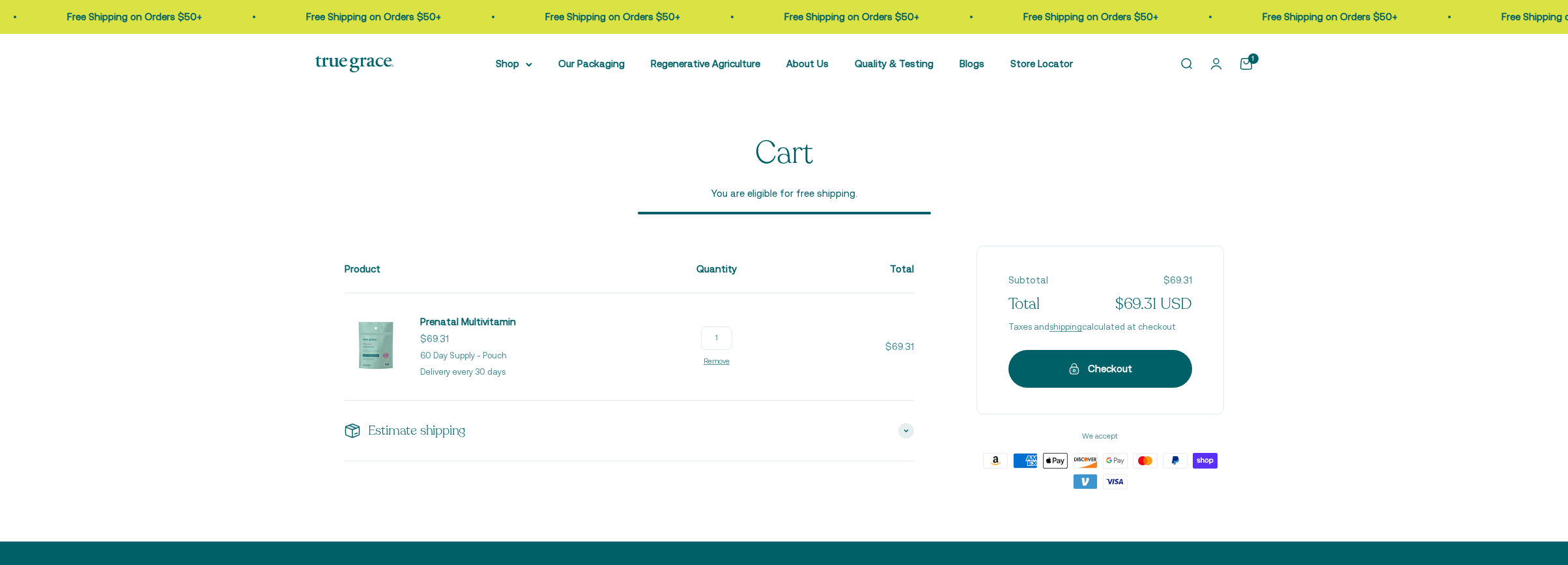 scroll, scrollTop: 0, scrollLeft: 0, axis: both 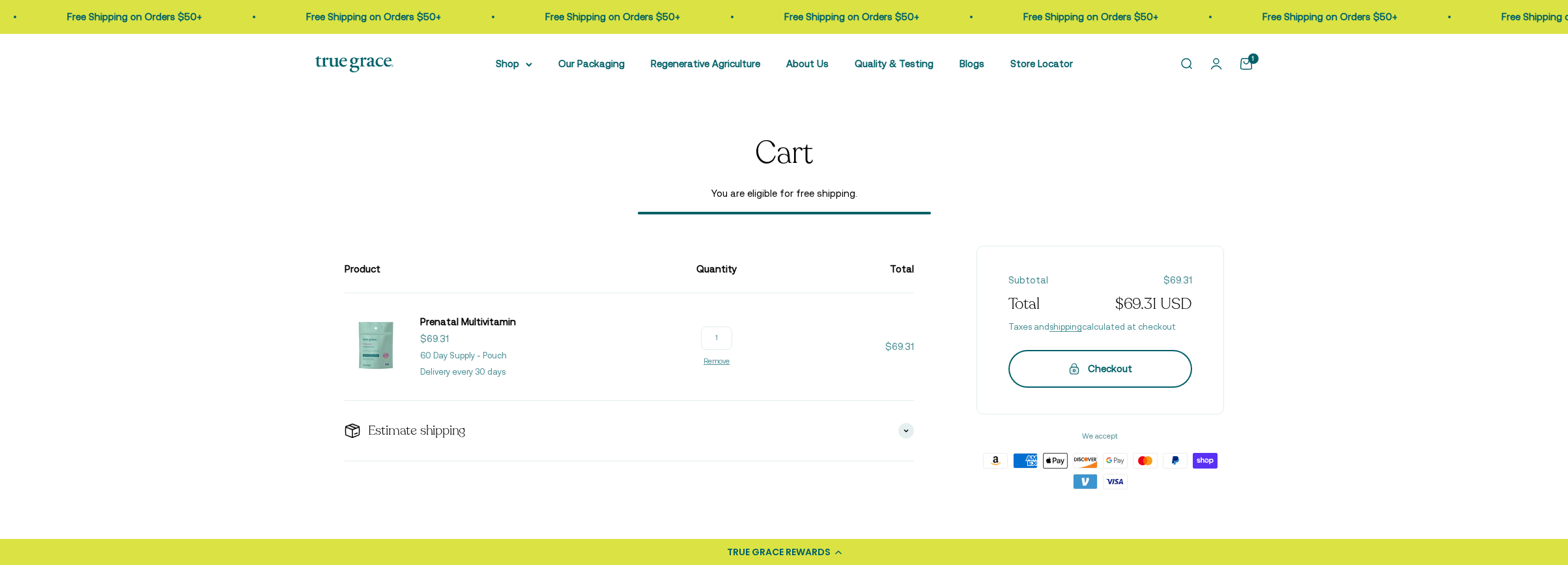 click on "Checkout" at bounding box center (1100, 369) 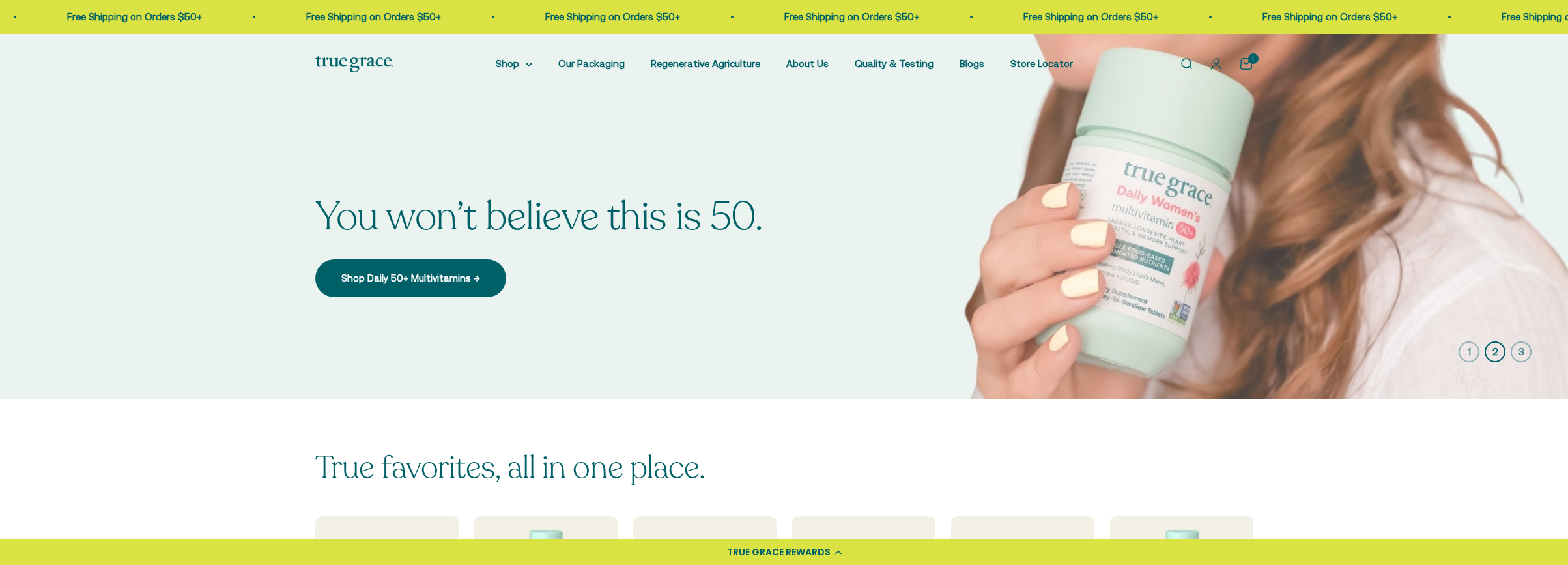 scroll, scrollTop: 169, scrollLeft: 0, axis: vertical 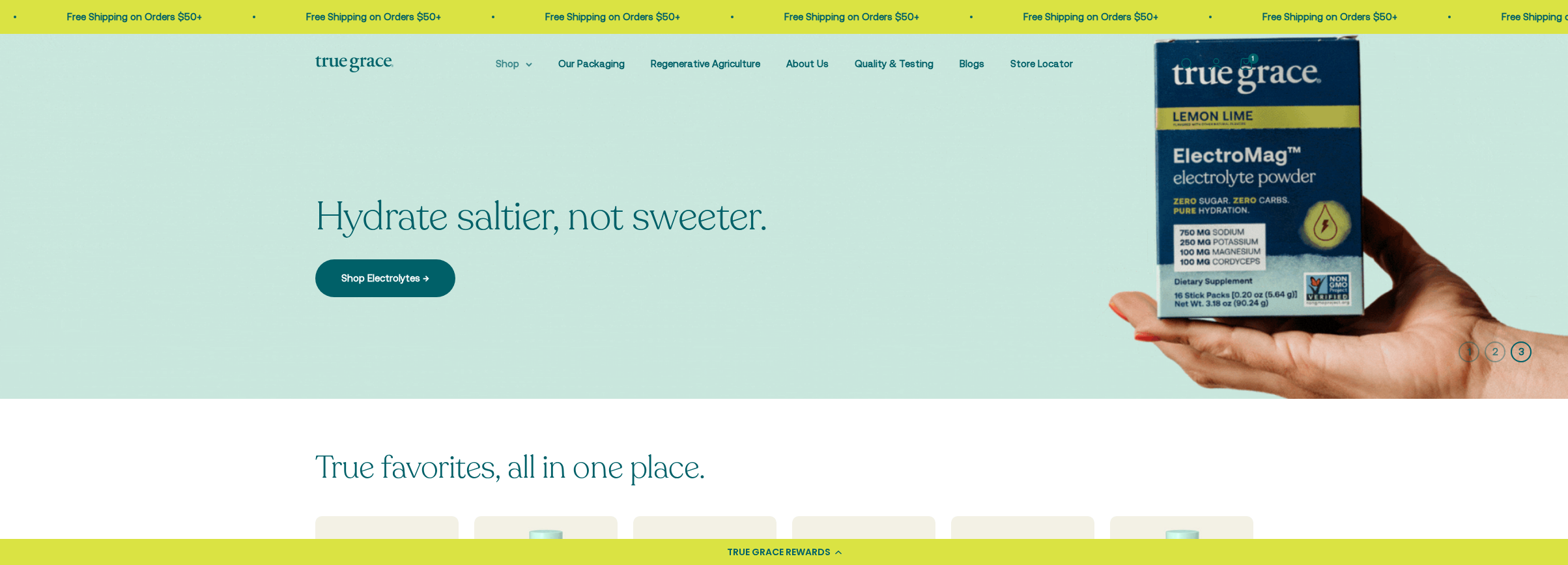 click 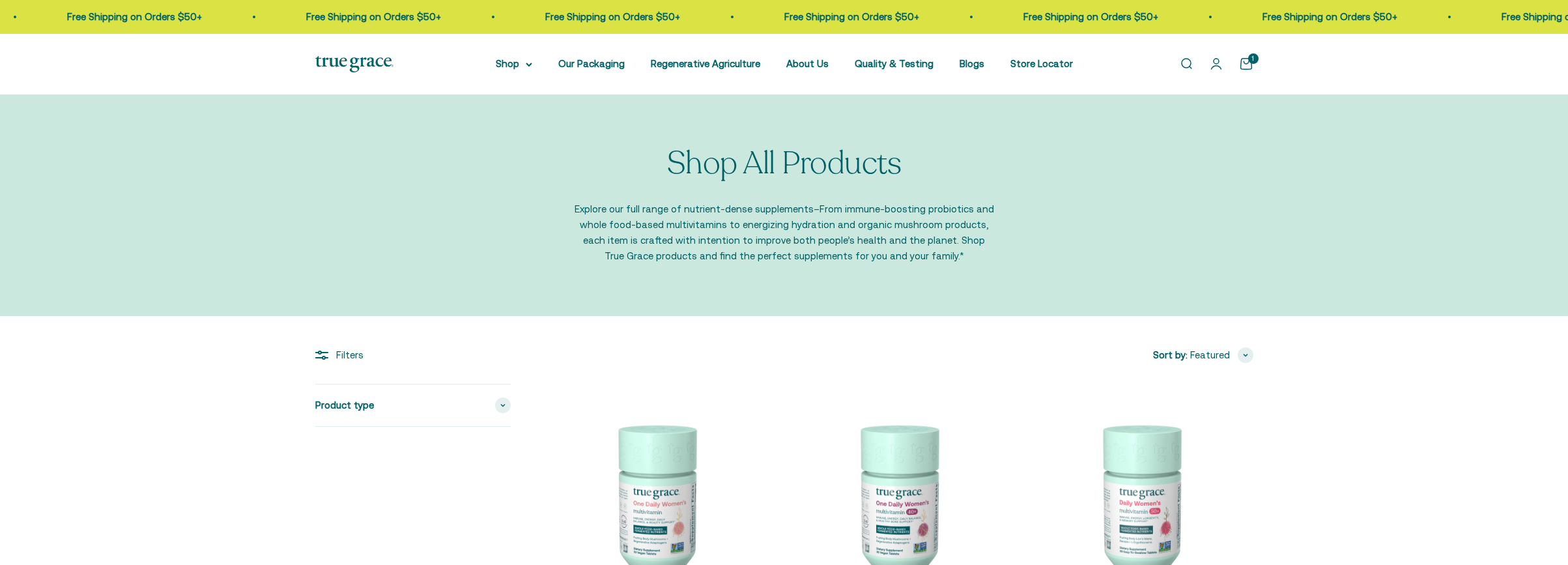 scroll, scrollTop: 0, scrollLeft: 0, axis: both 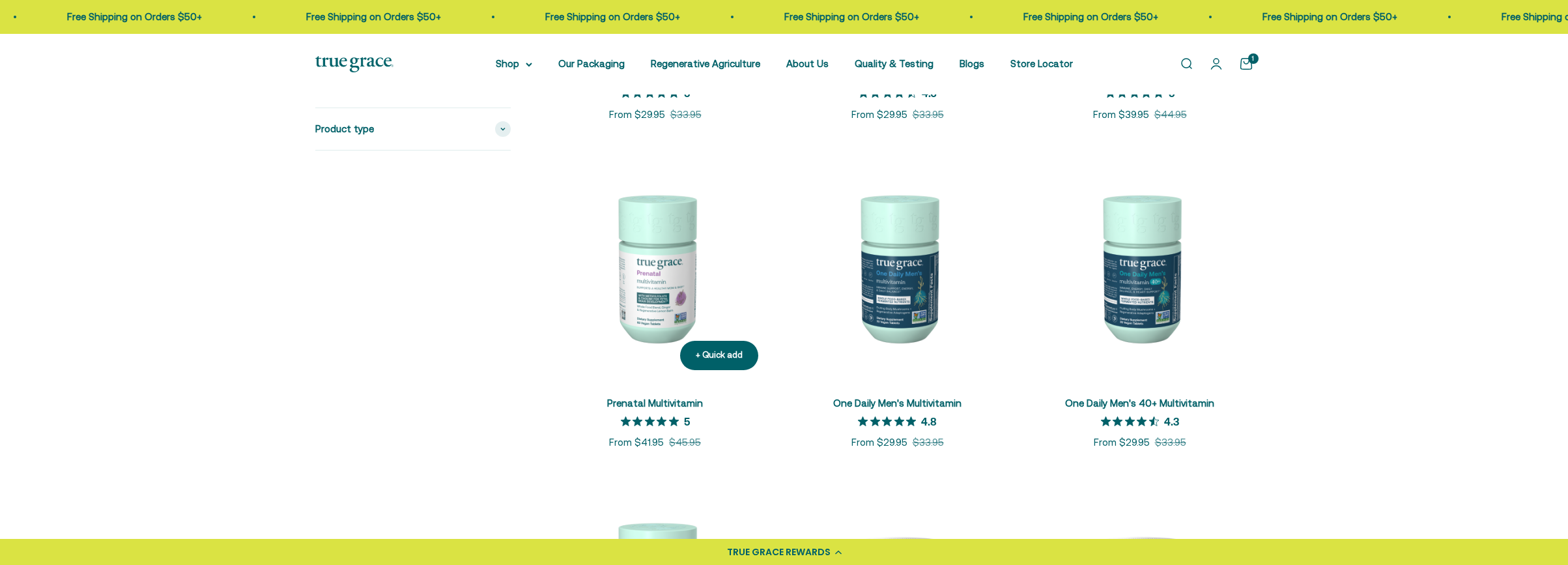 click at bounding box center (655, 267) 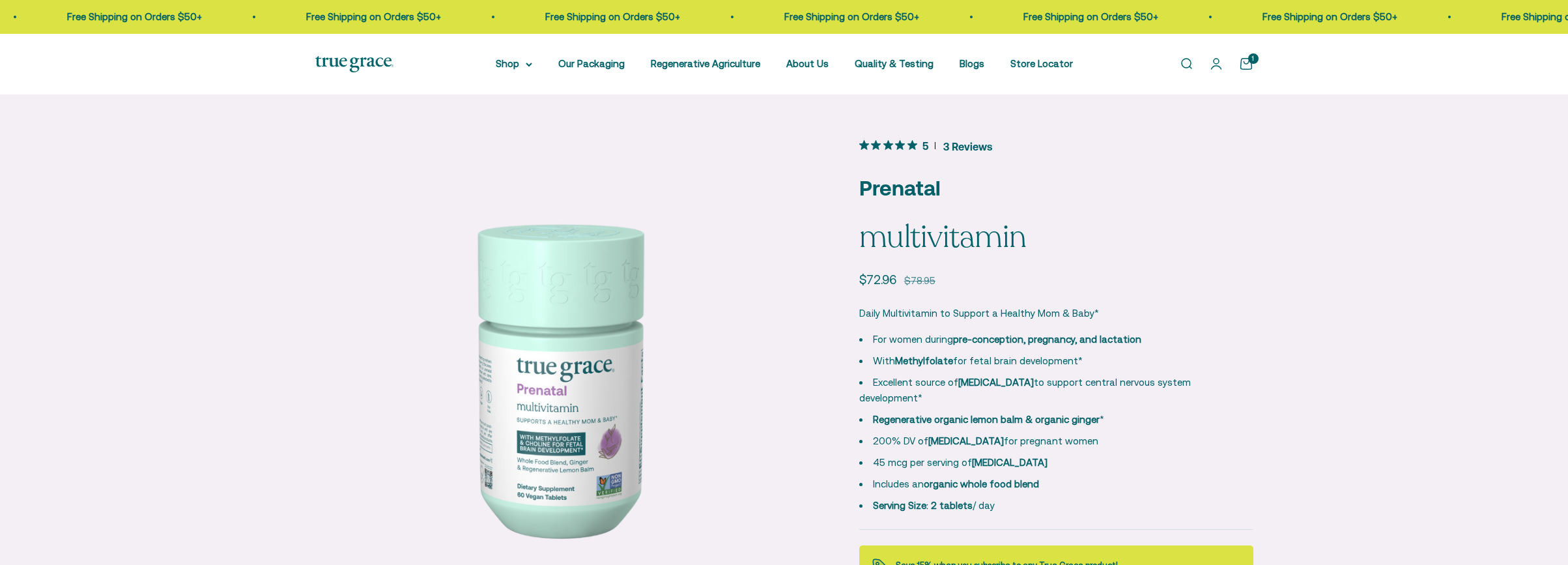scroll, scrollTop: 0, scrollLeft: 0, axis: both 